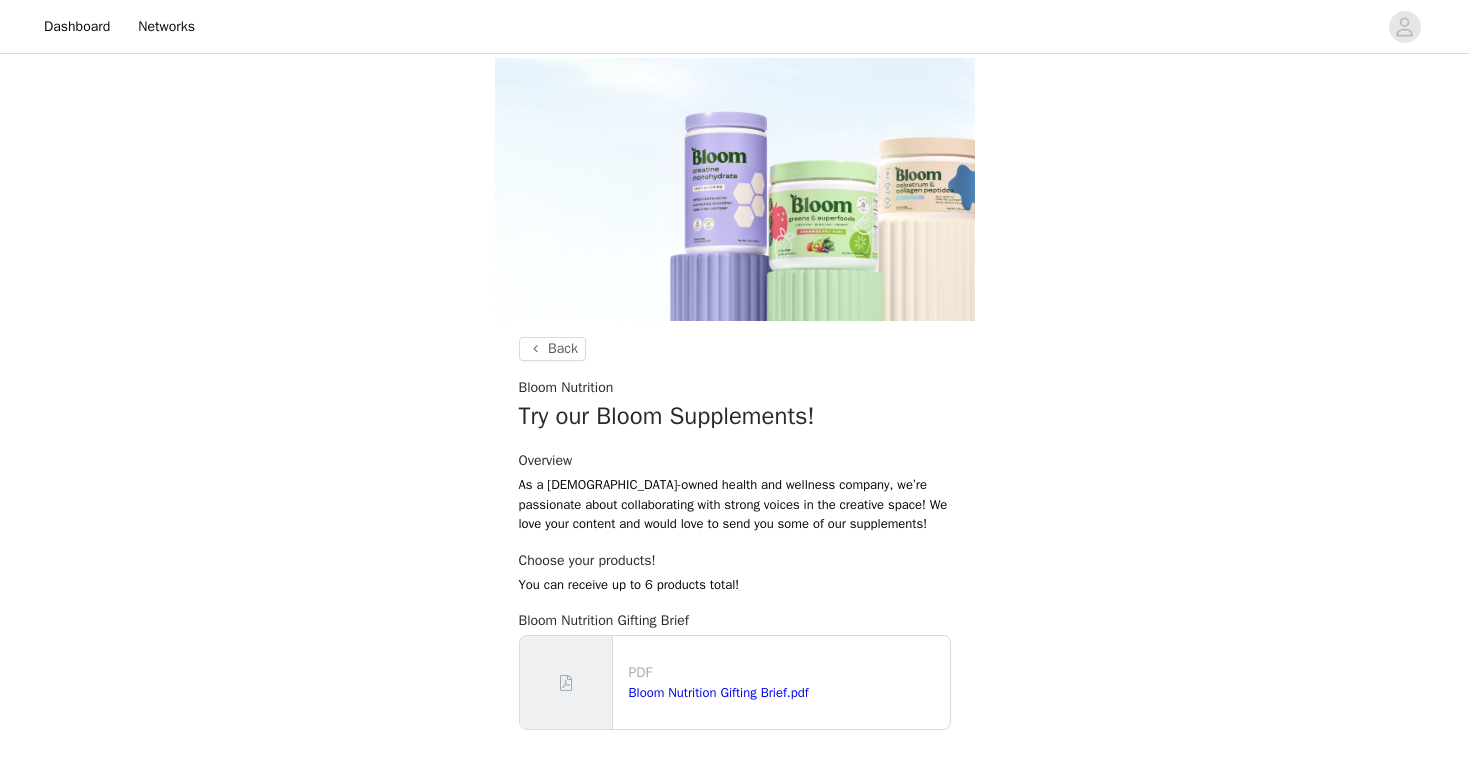 scroll, scrollTop: 104, scrollLeft: 0, axis: vertical 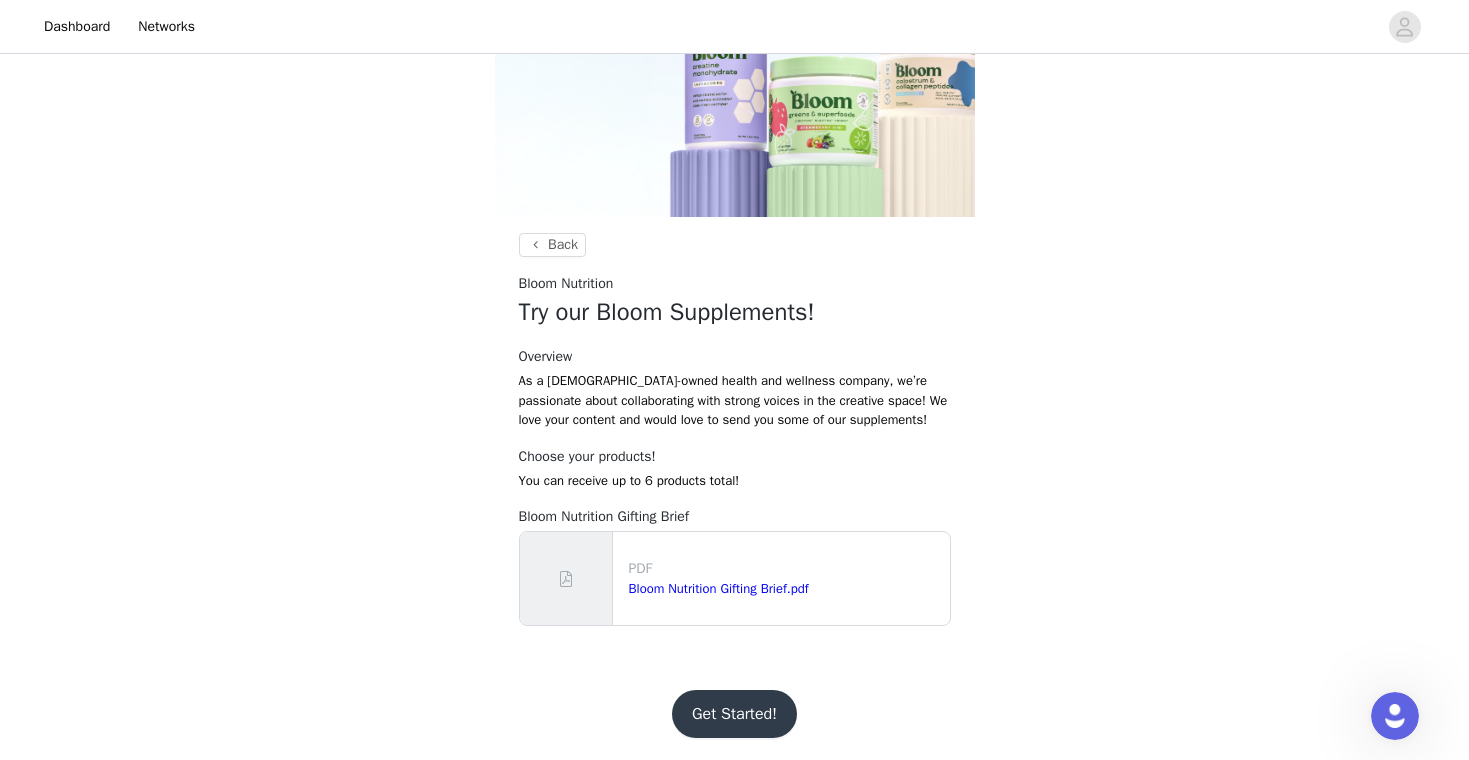 click on "Get Started!" at bounding box center [734, 714] 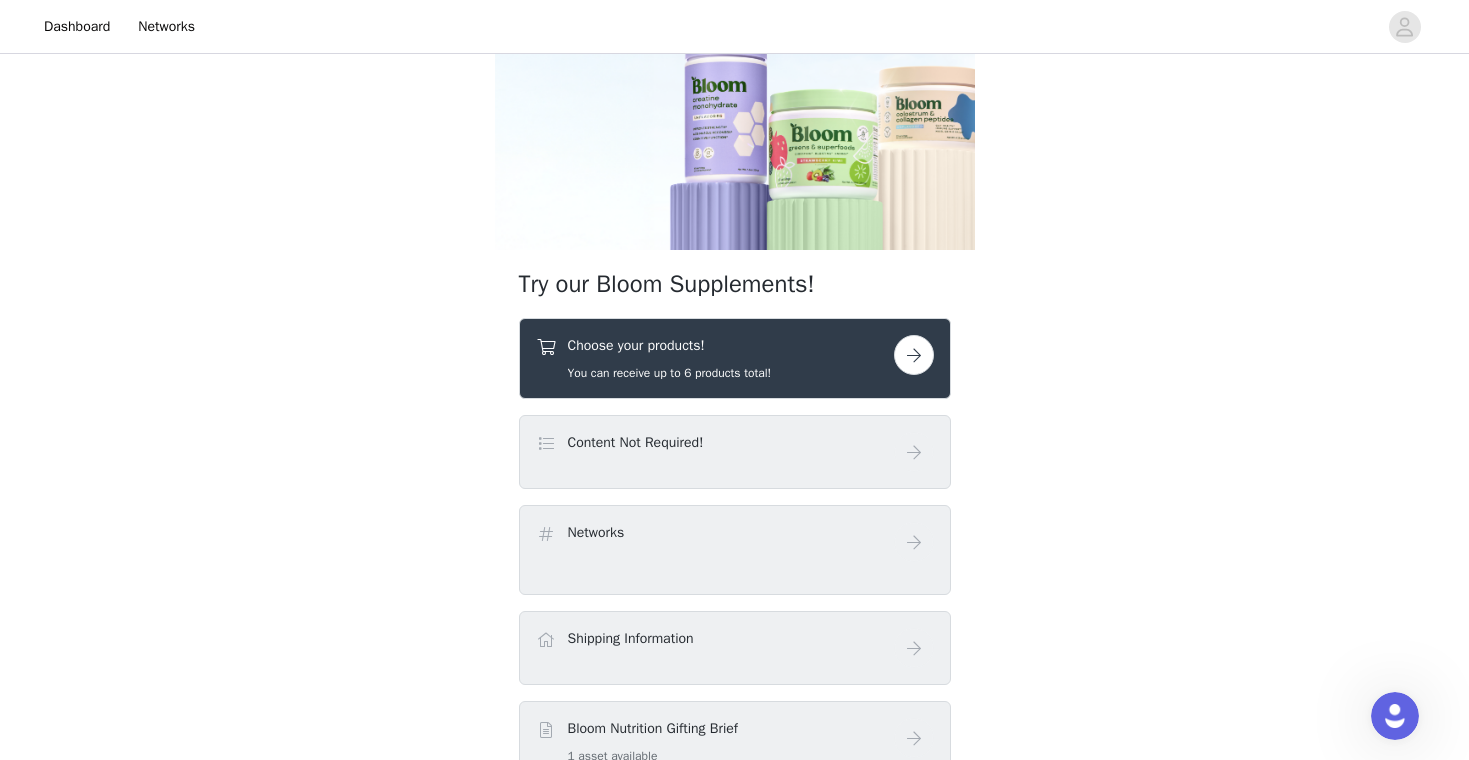 scroll, scrollTop: 144, scrollLeft: 0, axis: vertical 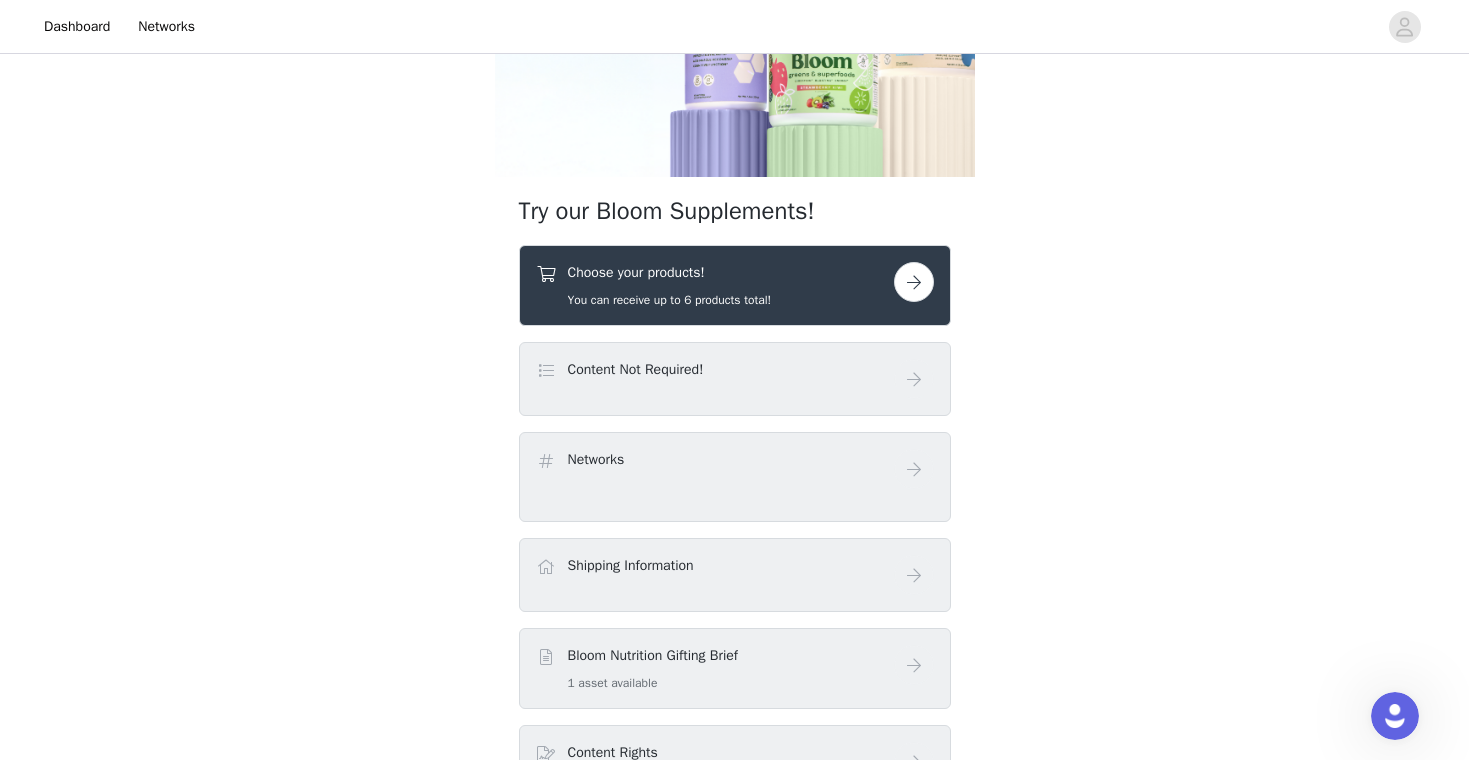 click on "Content Not Required!" at bounding box center (715, 373) 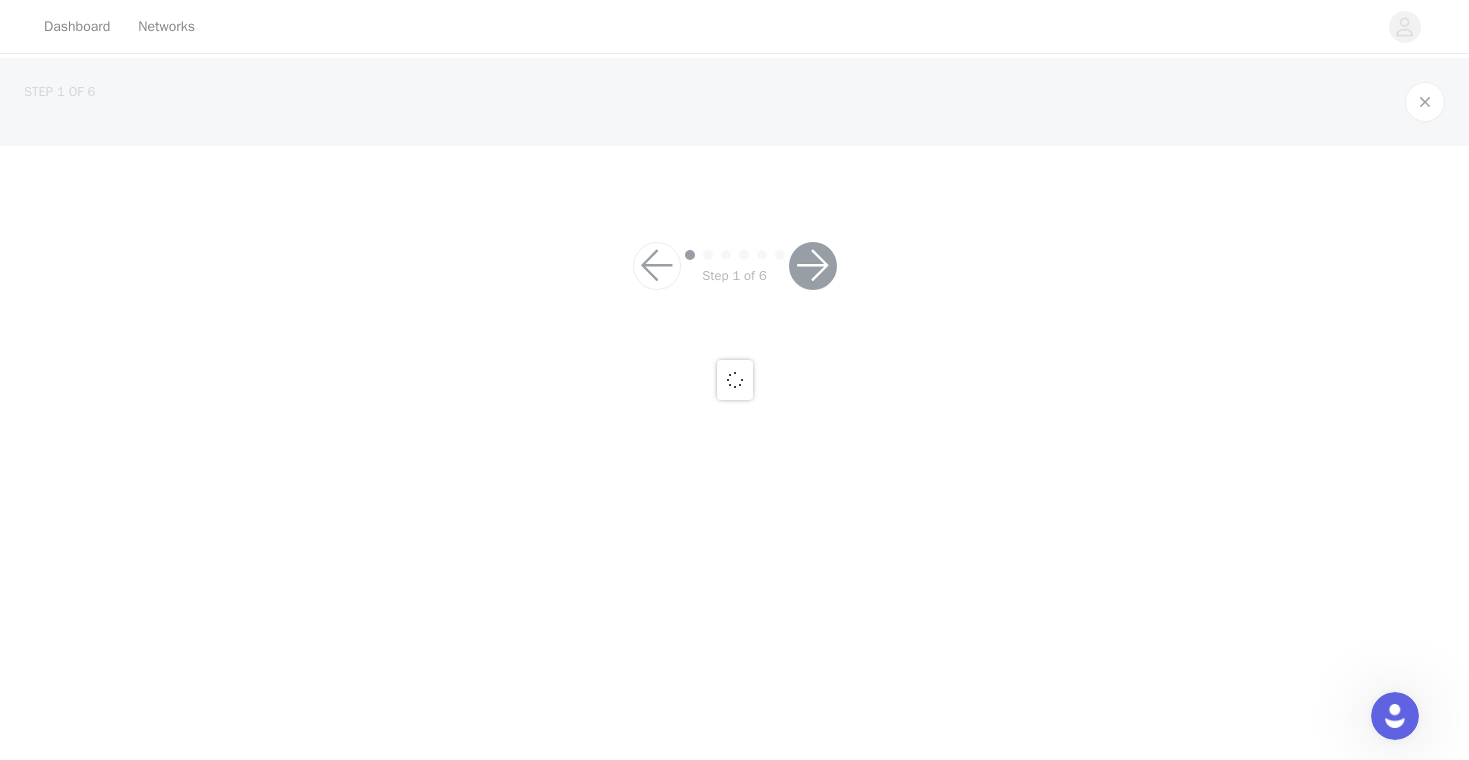 scroll, scrollTop: 0, scrollLeft: 0, axis: both 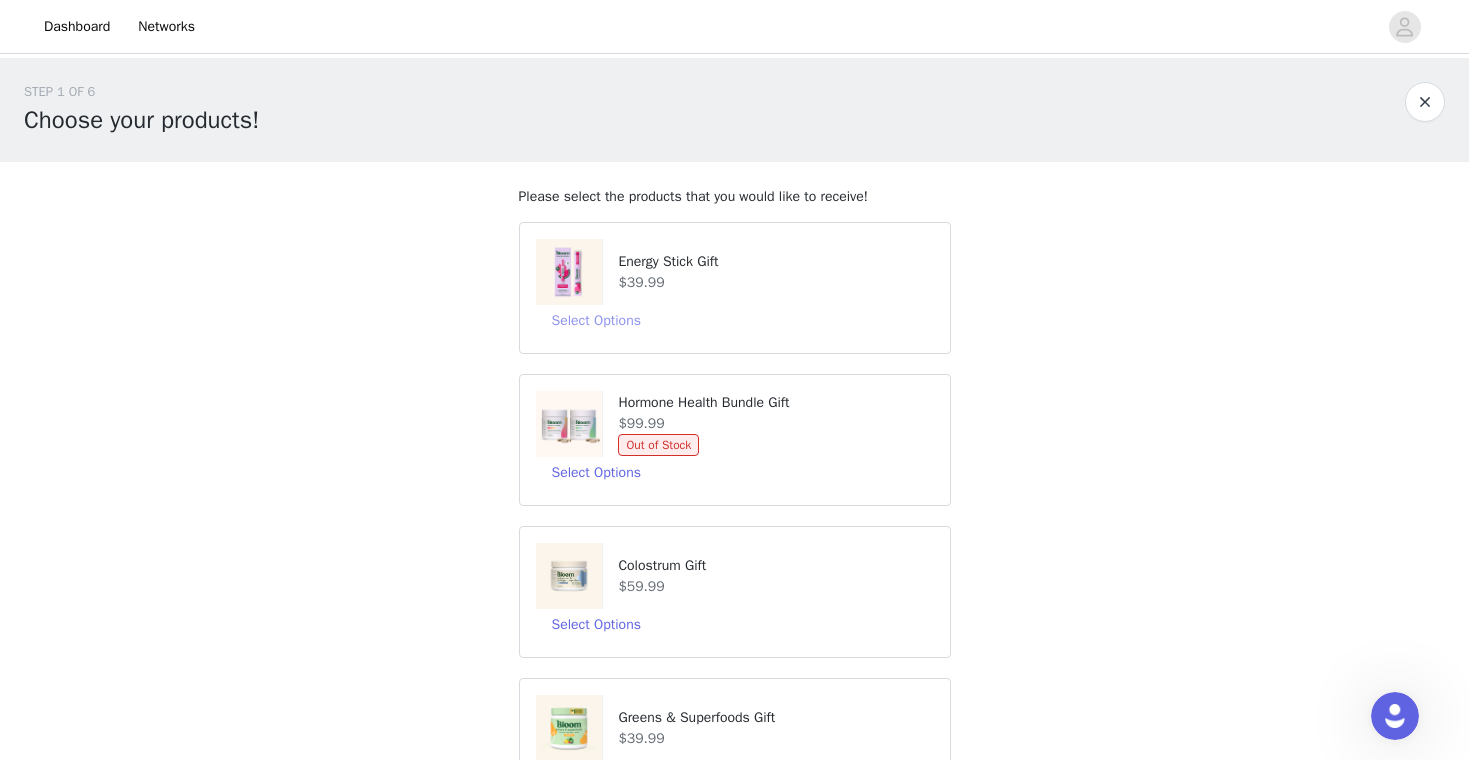 click on "Select Options" at bounding box center (596, 321) 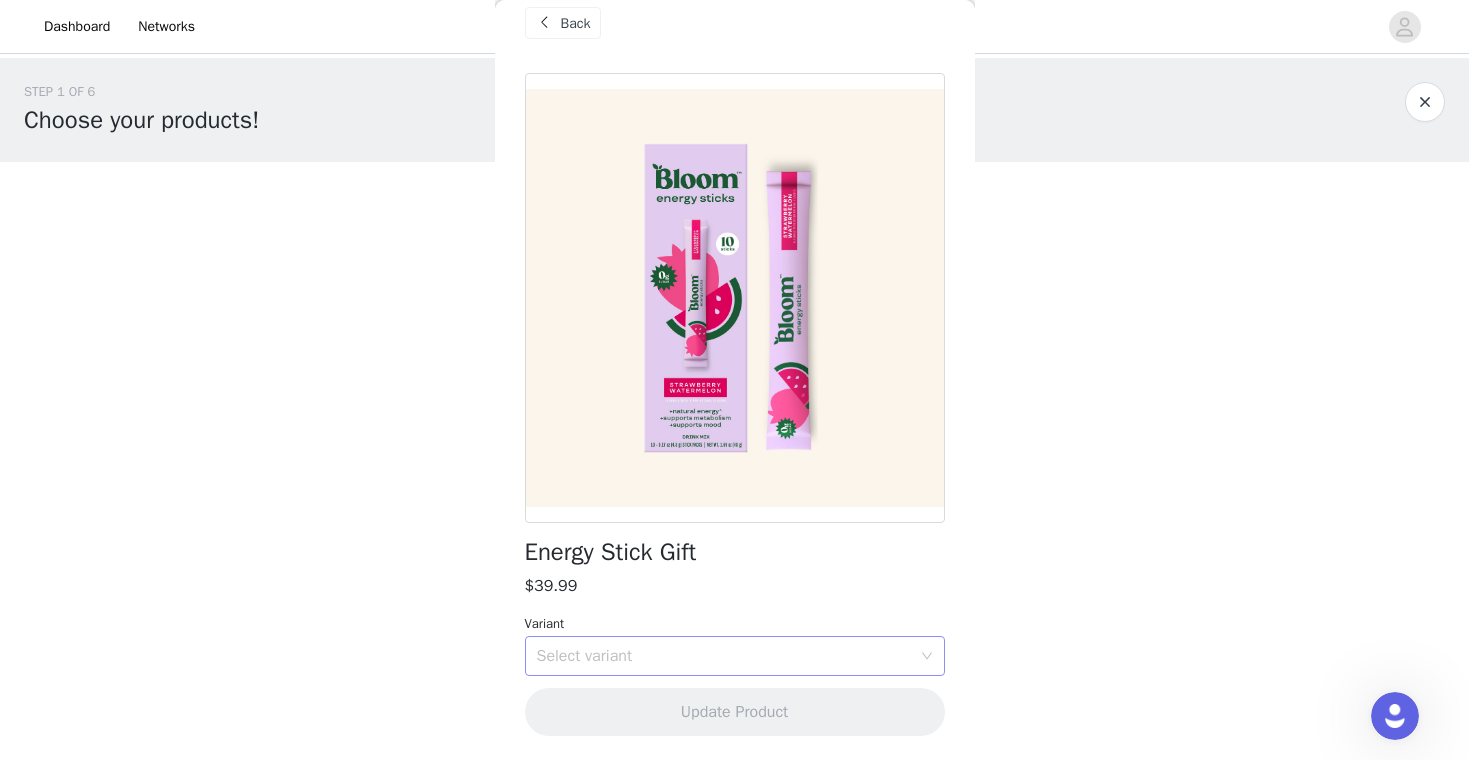 scroll, scrollTop: 26, scrollLeft: 0, axis: vertical 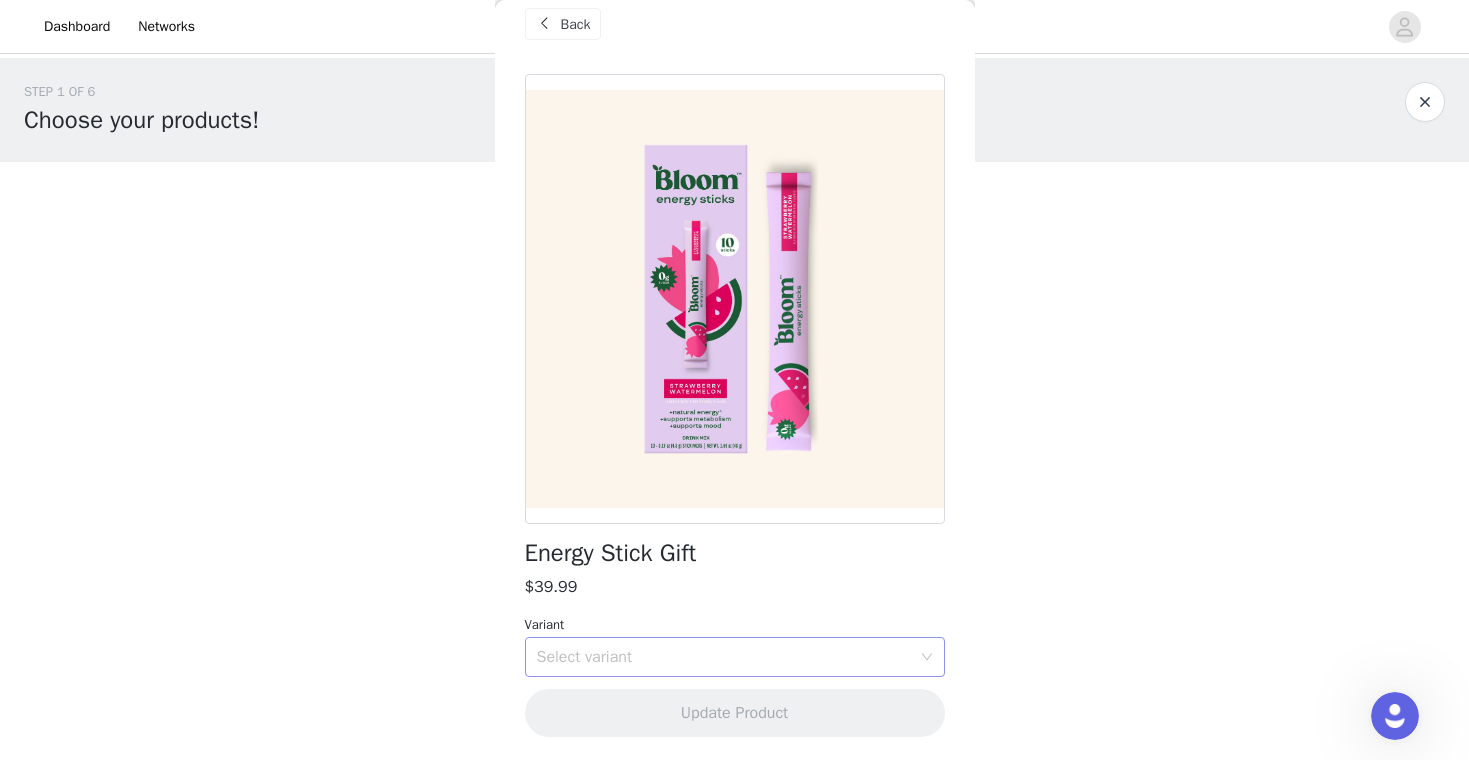 click on "Select variant" at bounding box center (724, 657) 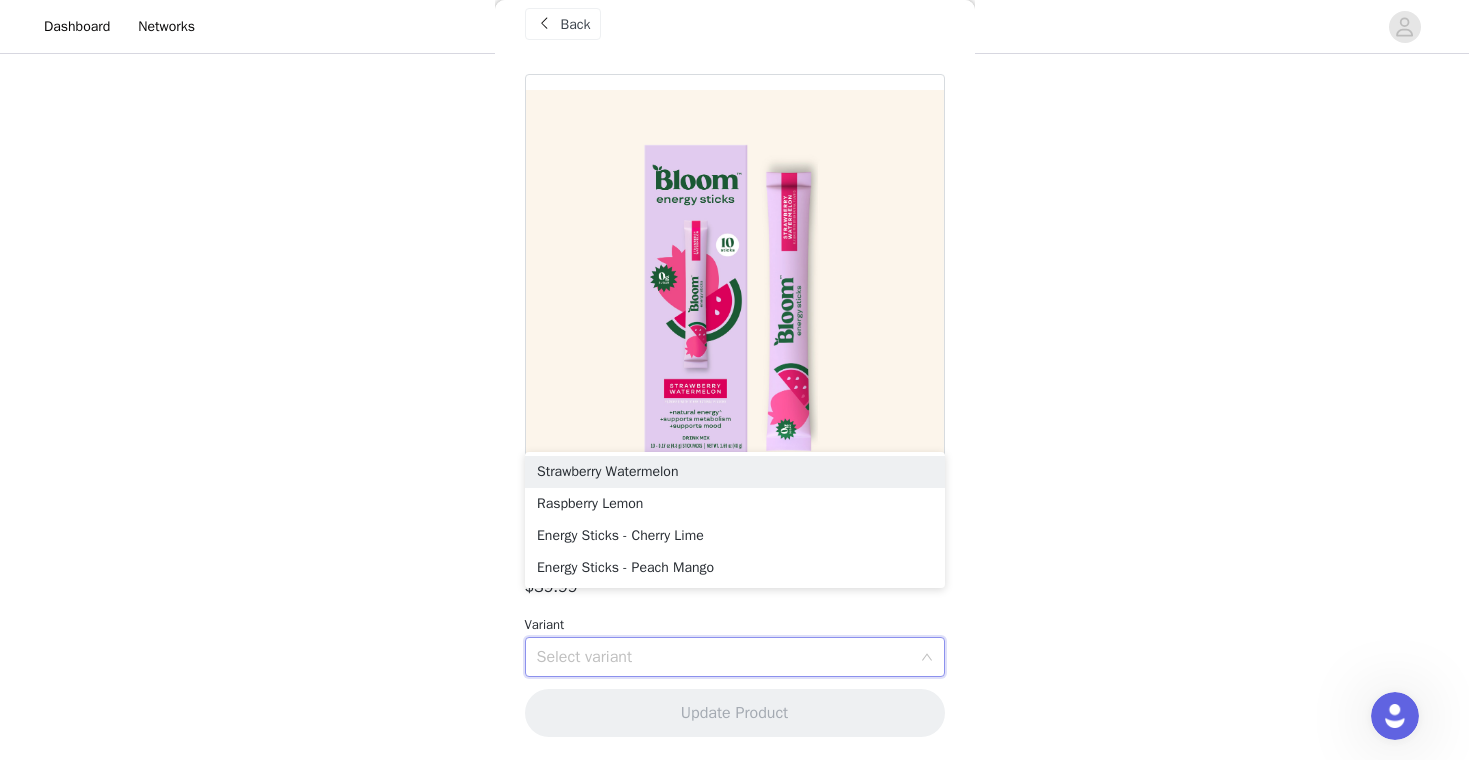 scroll, scrollTop: 235, scrollLeft: 0, axis: vertical 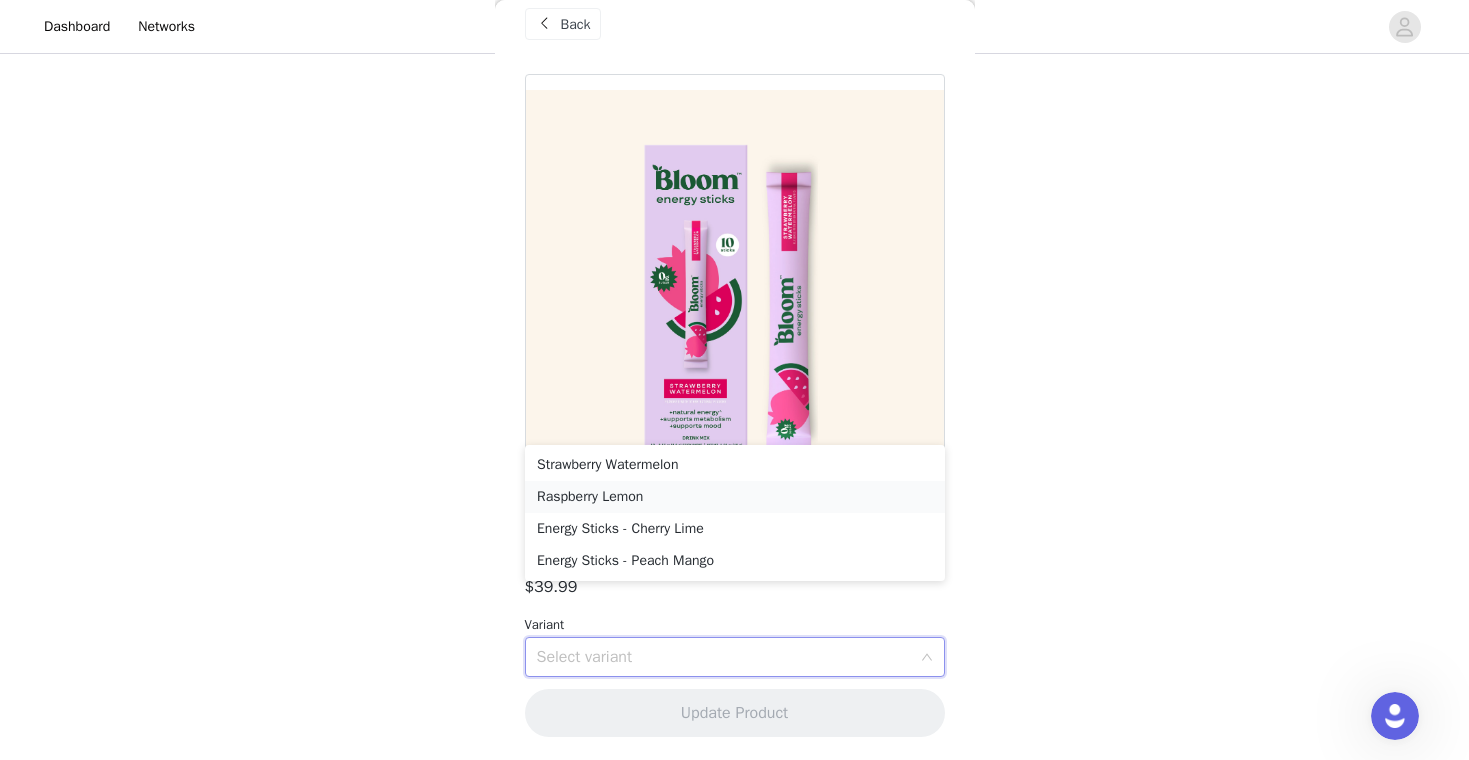 click on "Raspberry Lemon" at bounding box center [735, 497] 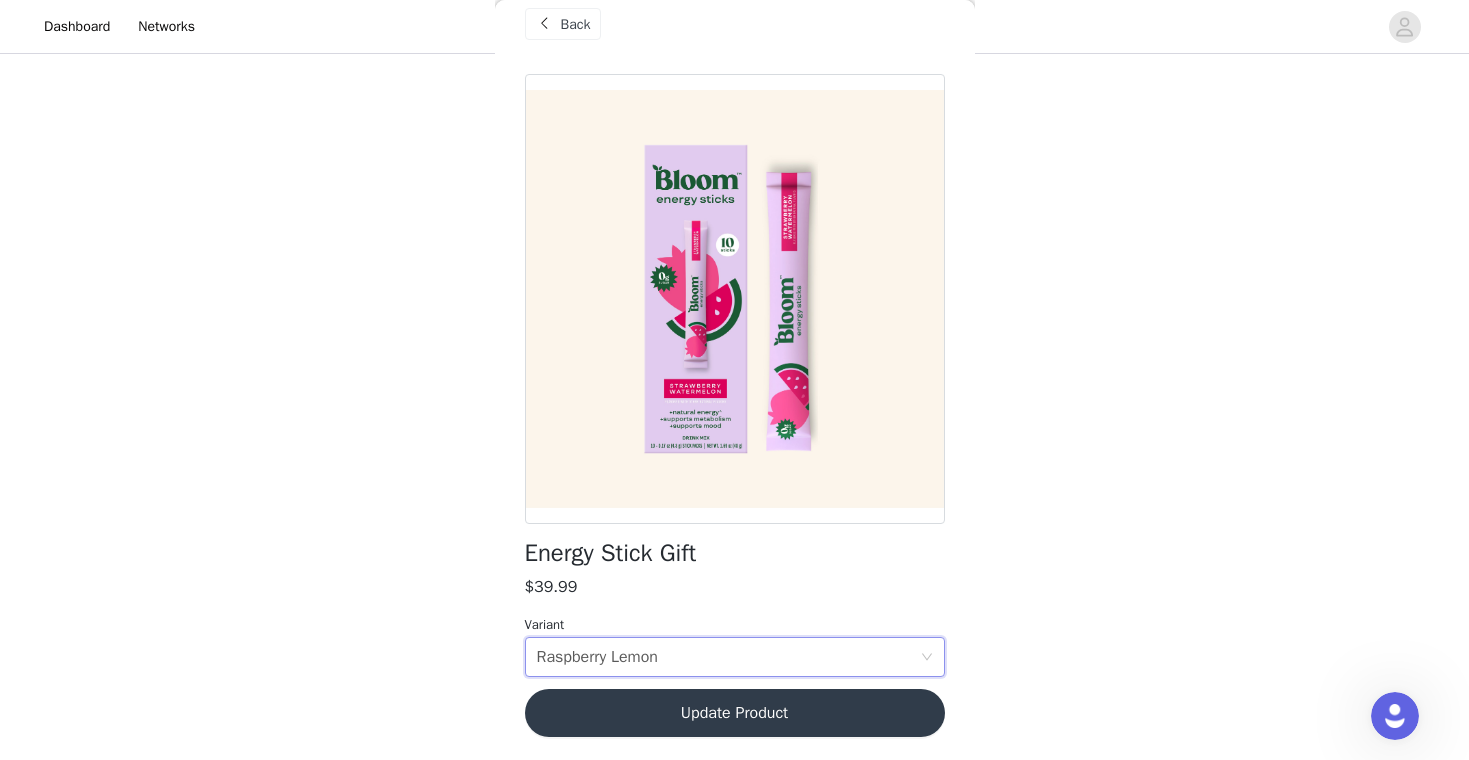 click on "Update Product" at bounding box center [735, 713] 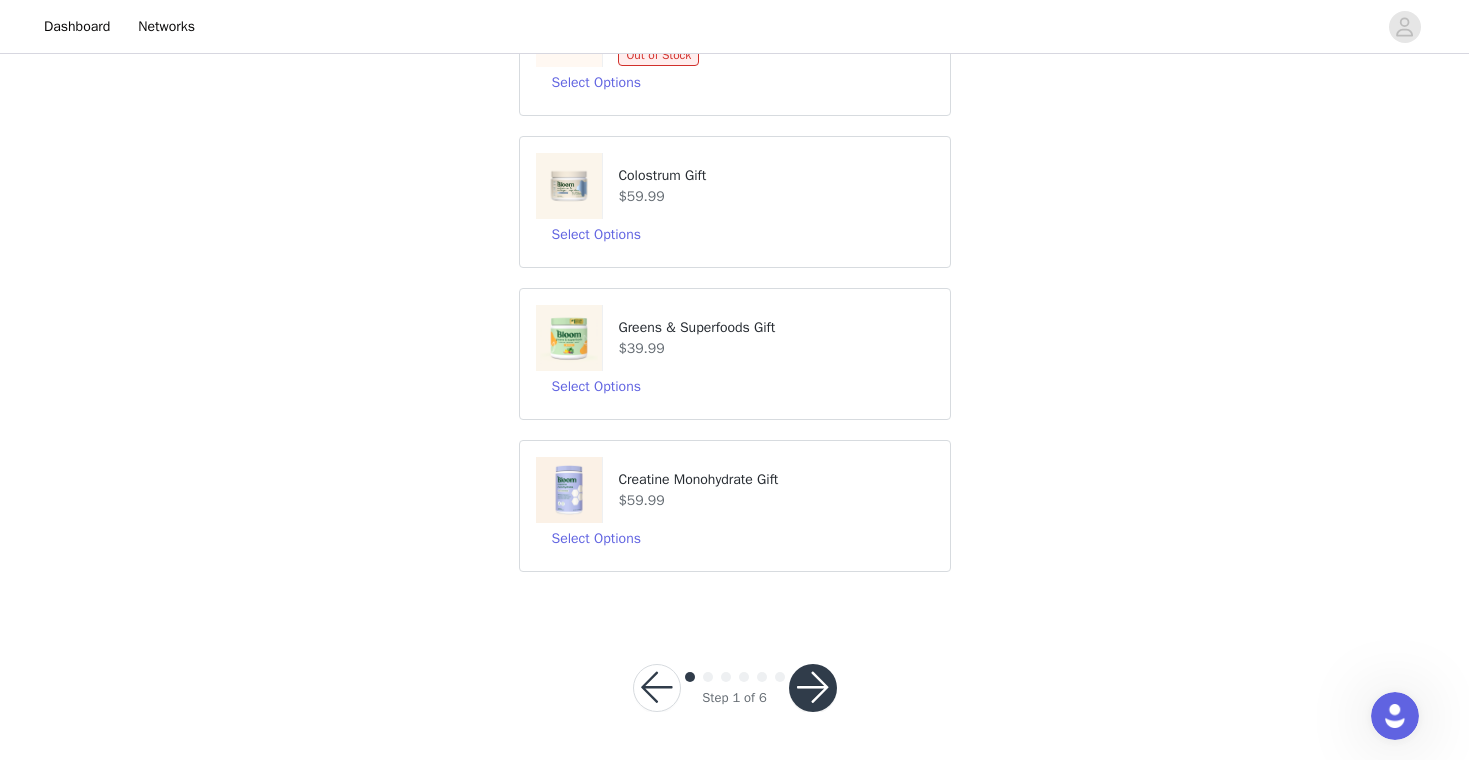 scroll, scrollTop: 414, scrollLeft: 0, axis: vertical 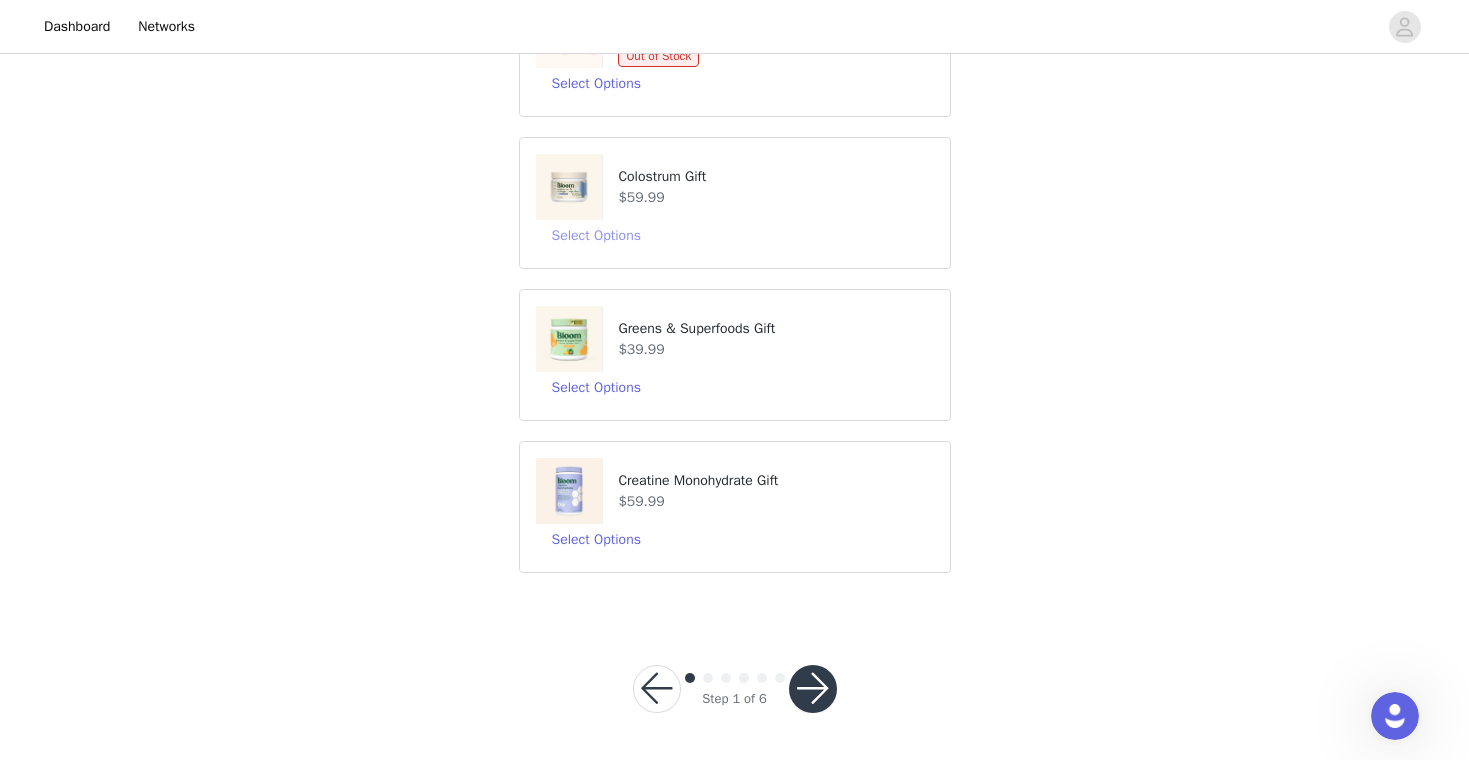 click on "Select Options" at bounding box center (596, 236) 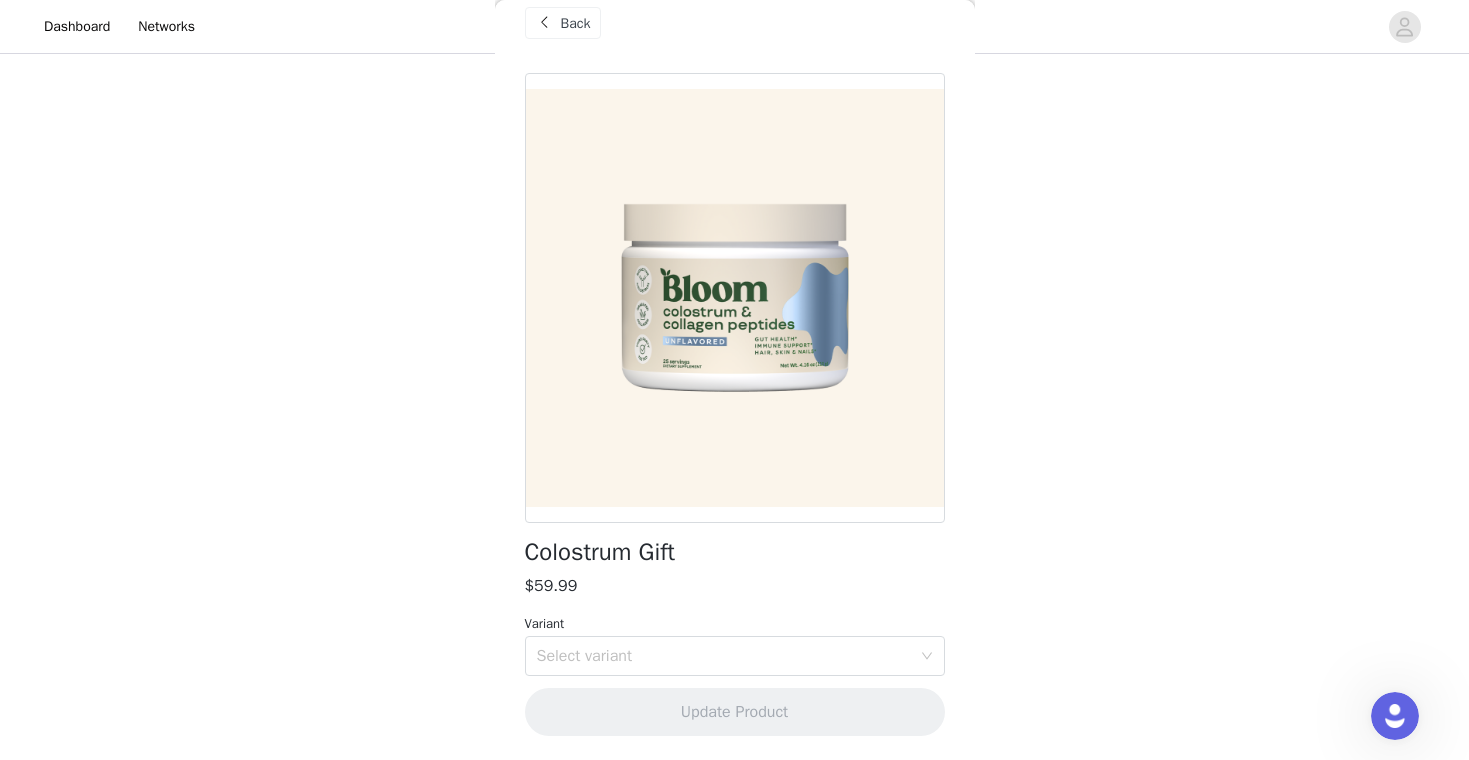 scroll, scrollTop: 26, scrollLeft: 0, axis: vertical 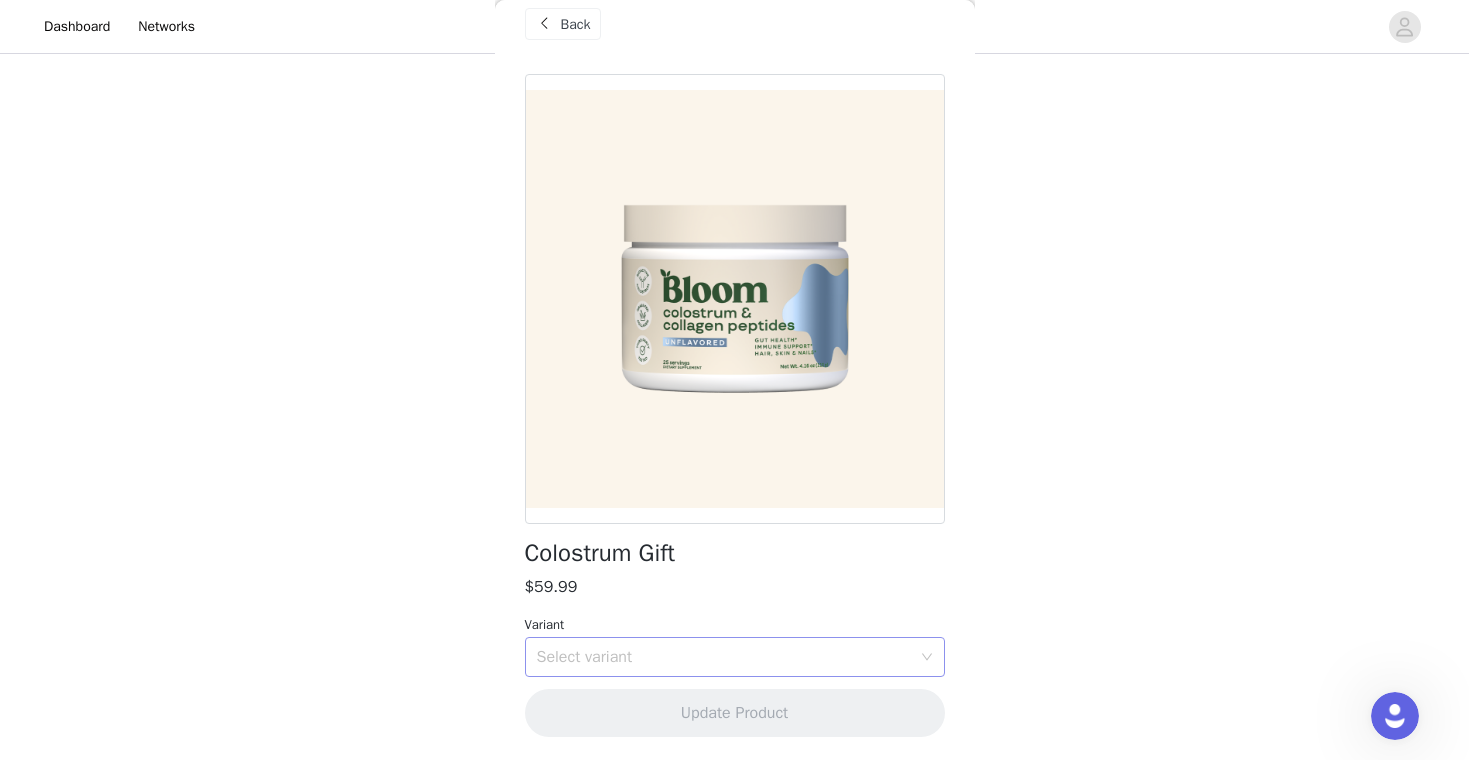 click on "Select variant" at bounding box center [724, 657] 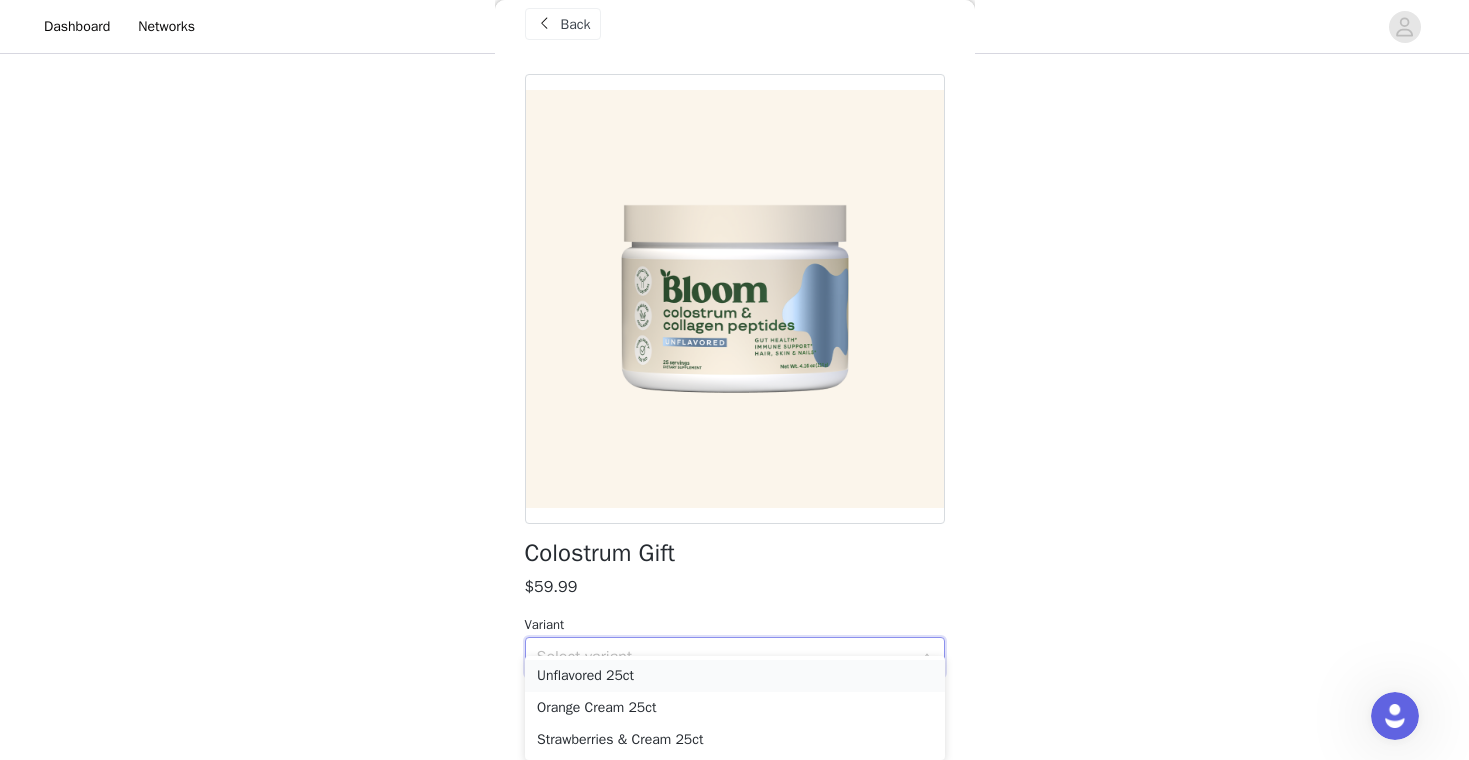 click on "Unflavored 25ct" at bounding box center [735, 676] 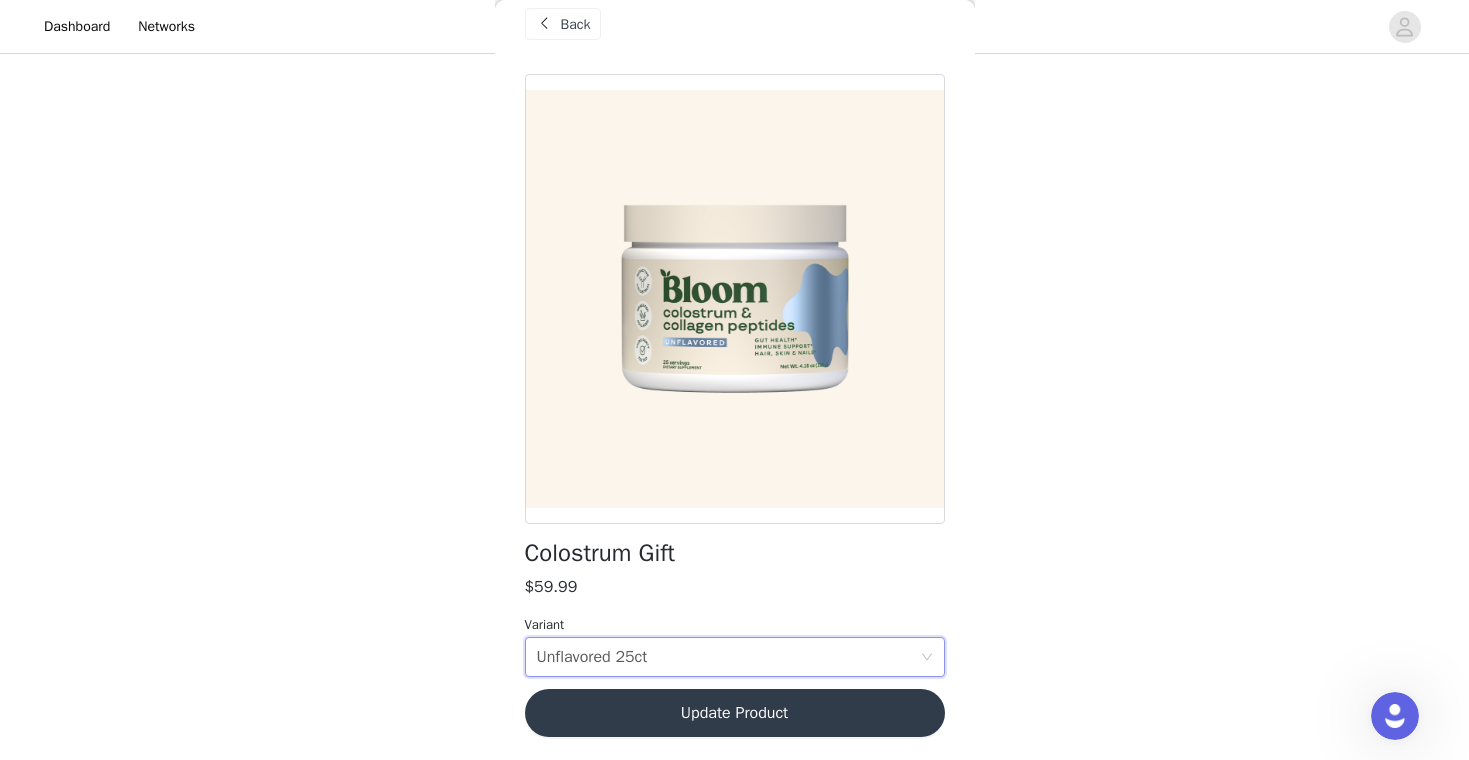 scroll, scrollTop: 414, scrollLeft: 0, axis: vertical 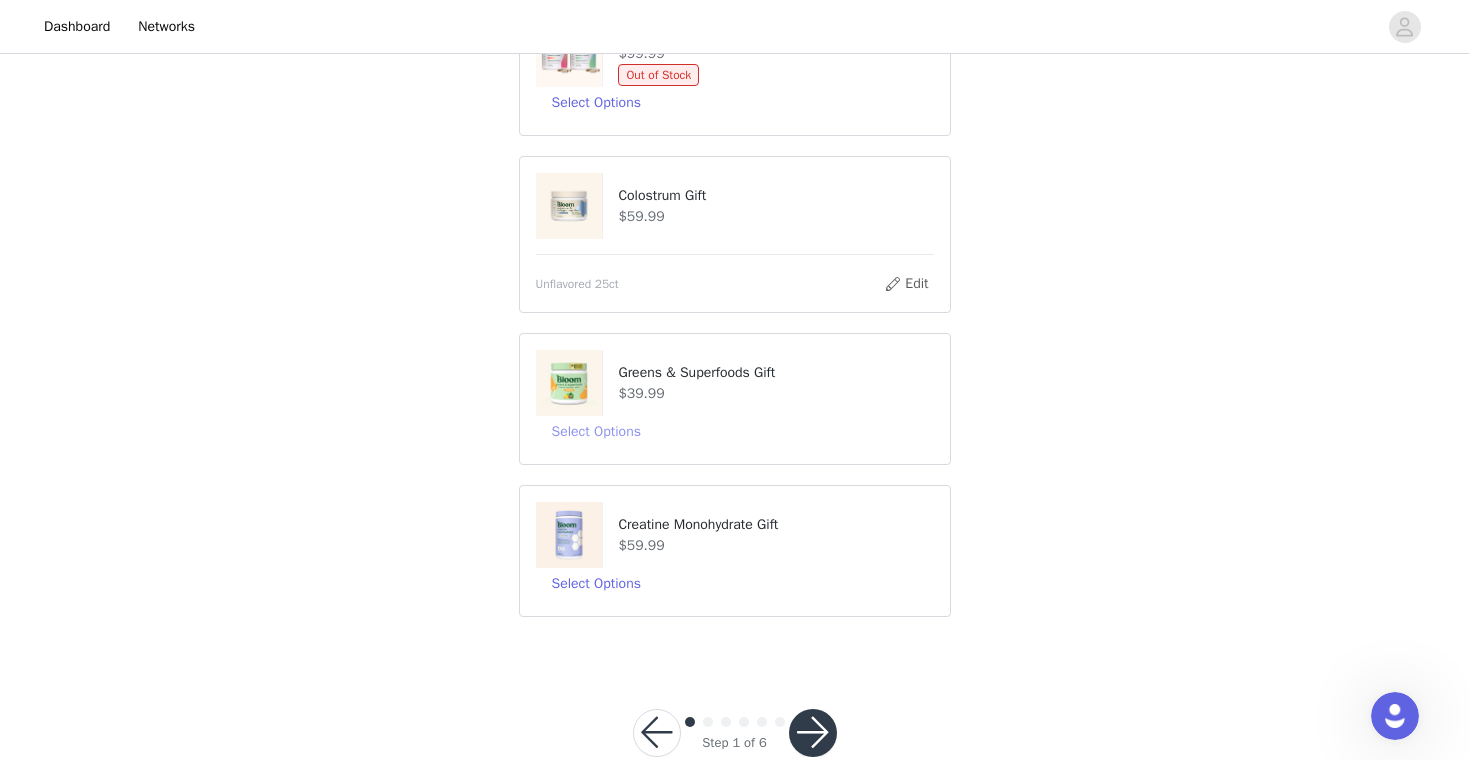 click on "Select Options" at bounding box center [596, 432] 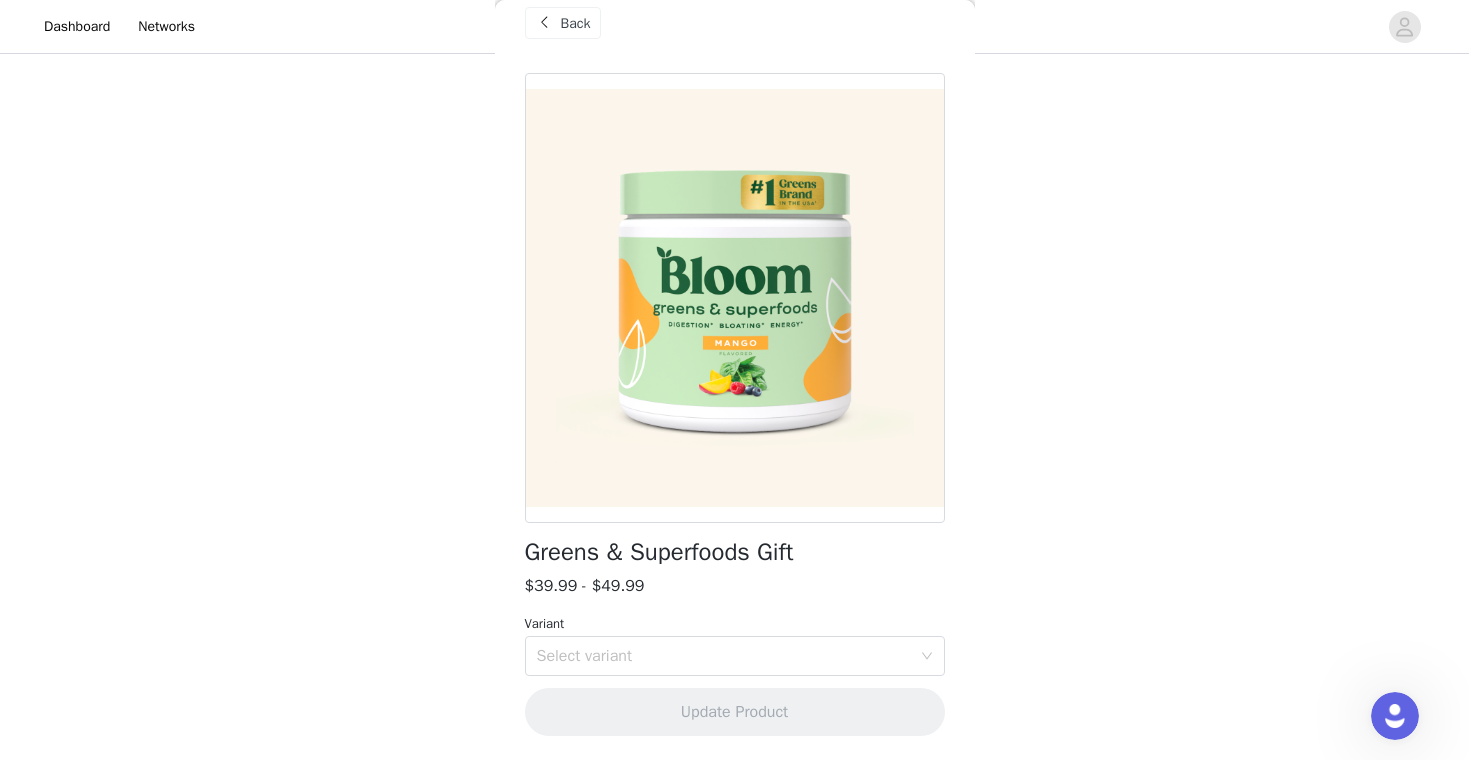 scroll, scrollTop: 26, scrollLeft: 0, axis: vertical 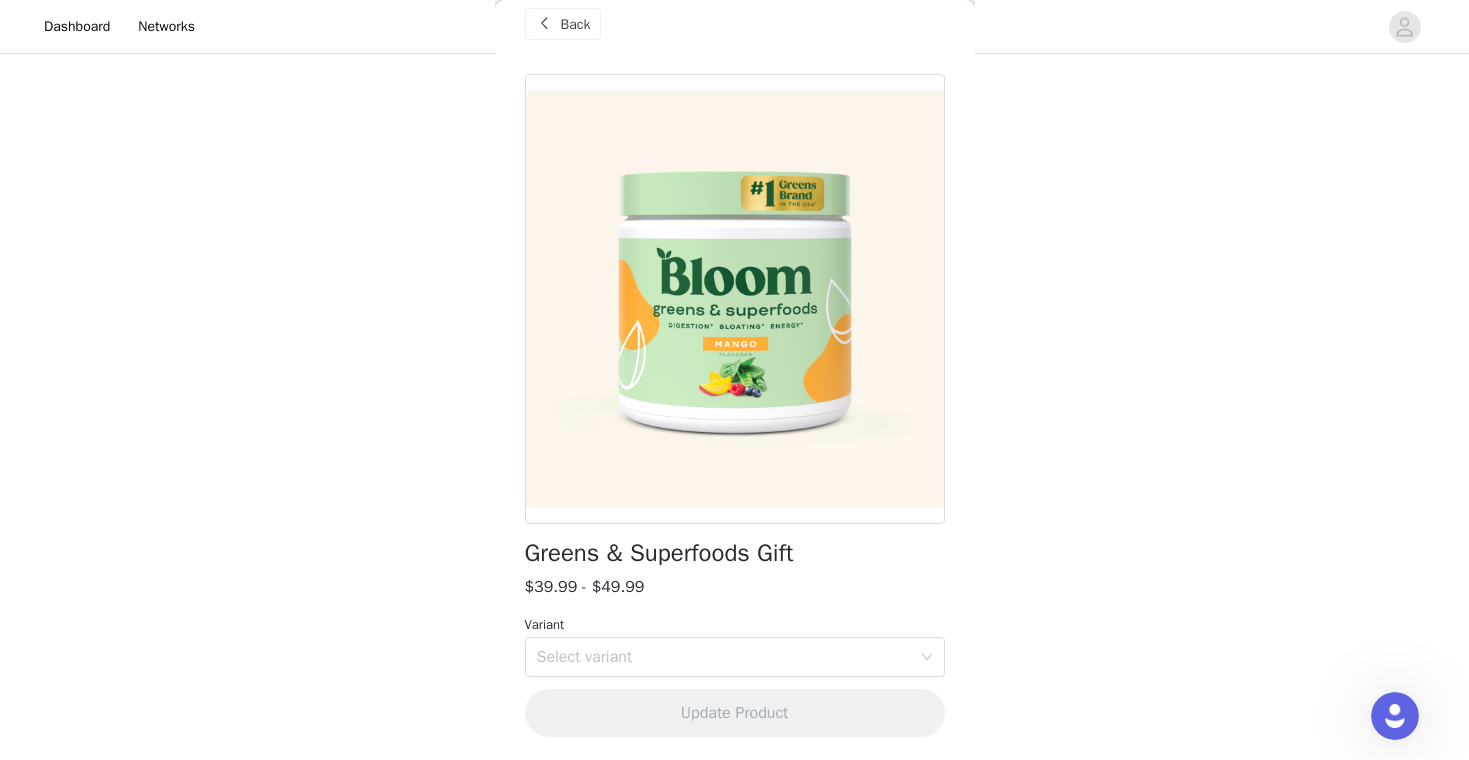 click at bounding box center [545, 24] 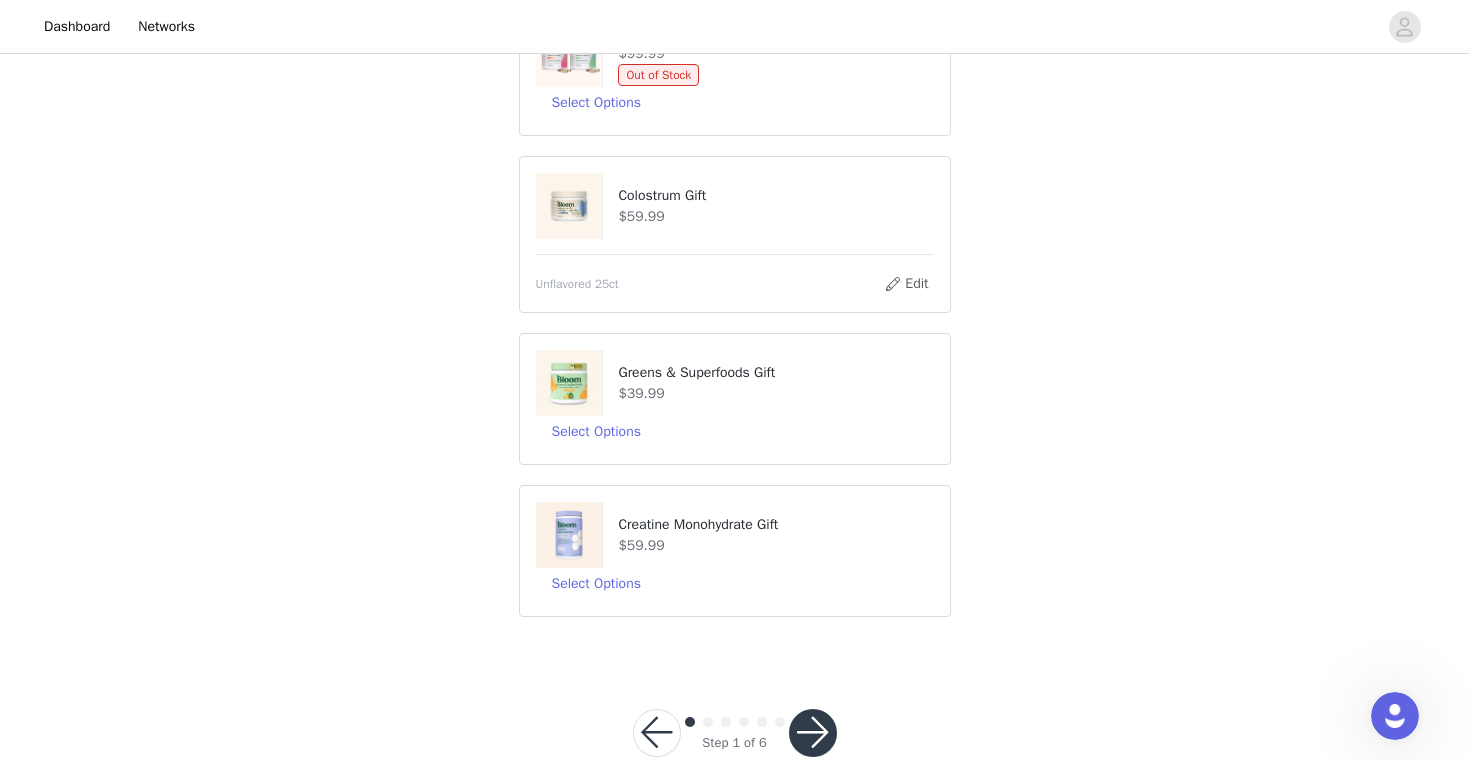 click on "Select Options" at bounding box center [735, 584] 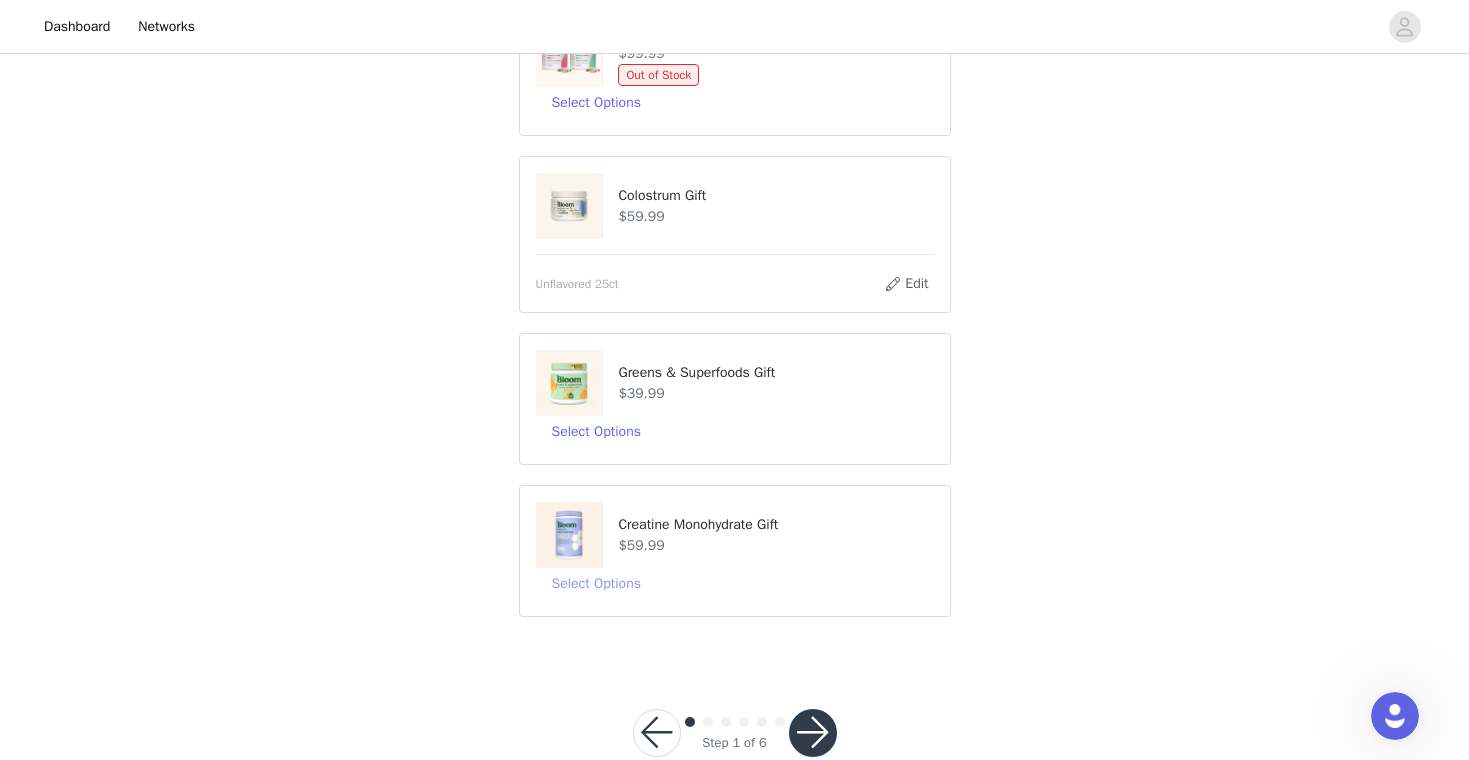 click on "Select Options" at bounding box center (596, 584) 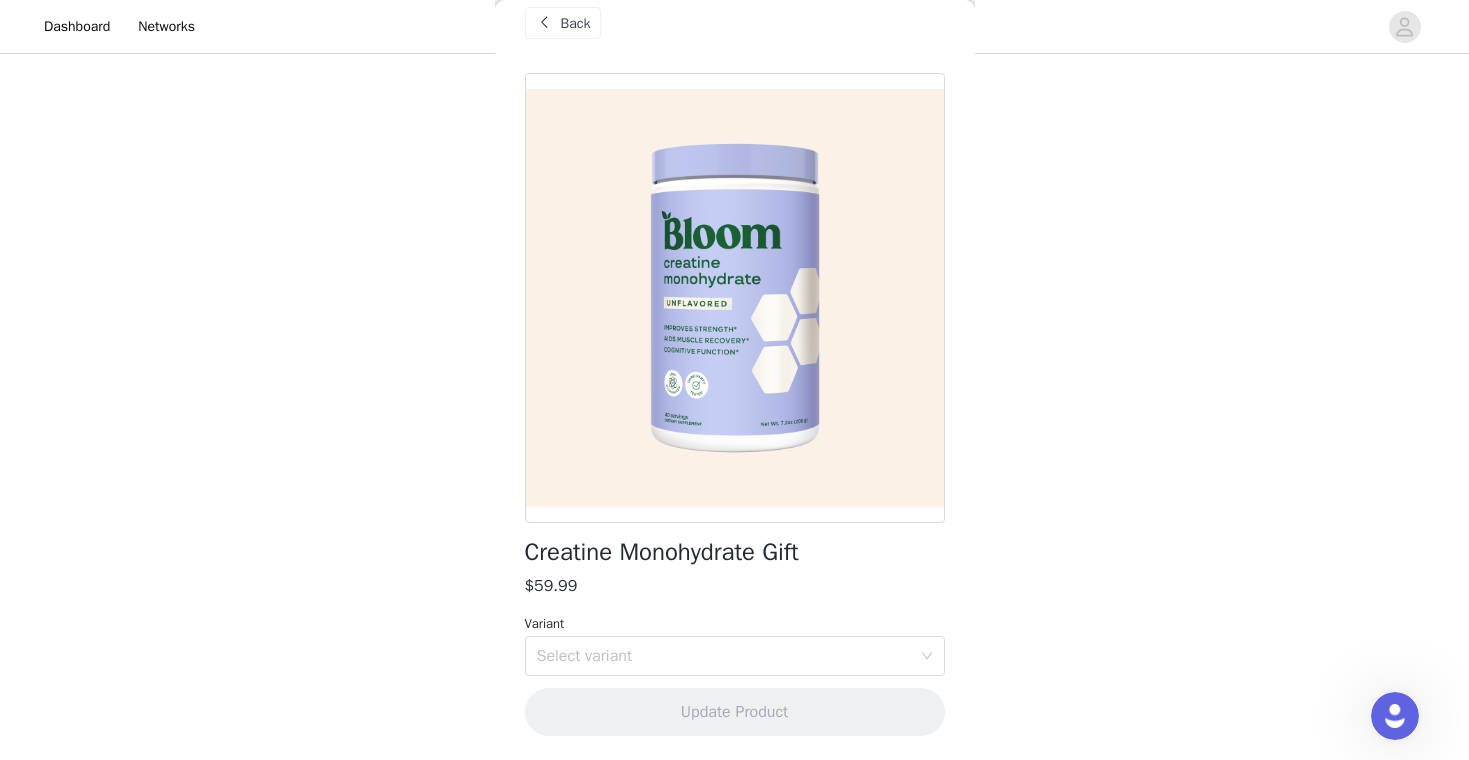 scroll, scrollTop: 26, scrollLeft: 0, axis: vertical 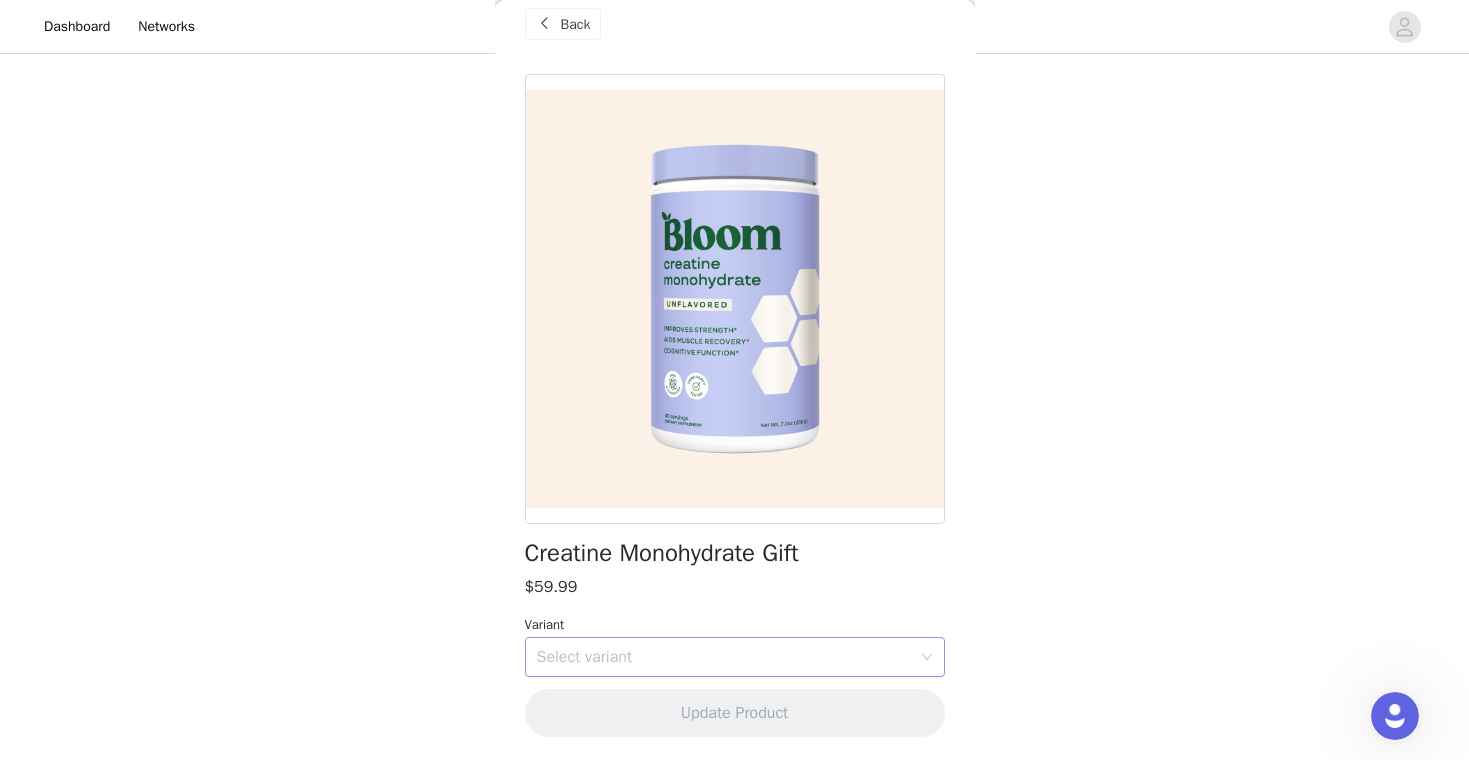 click on "Select variant" at bounding box center [724, 657] 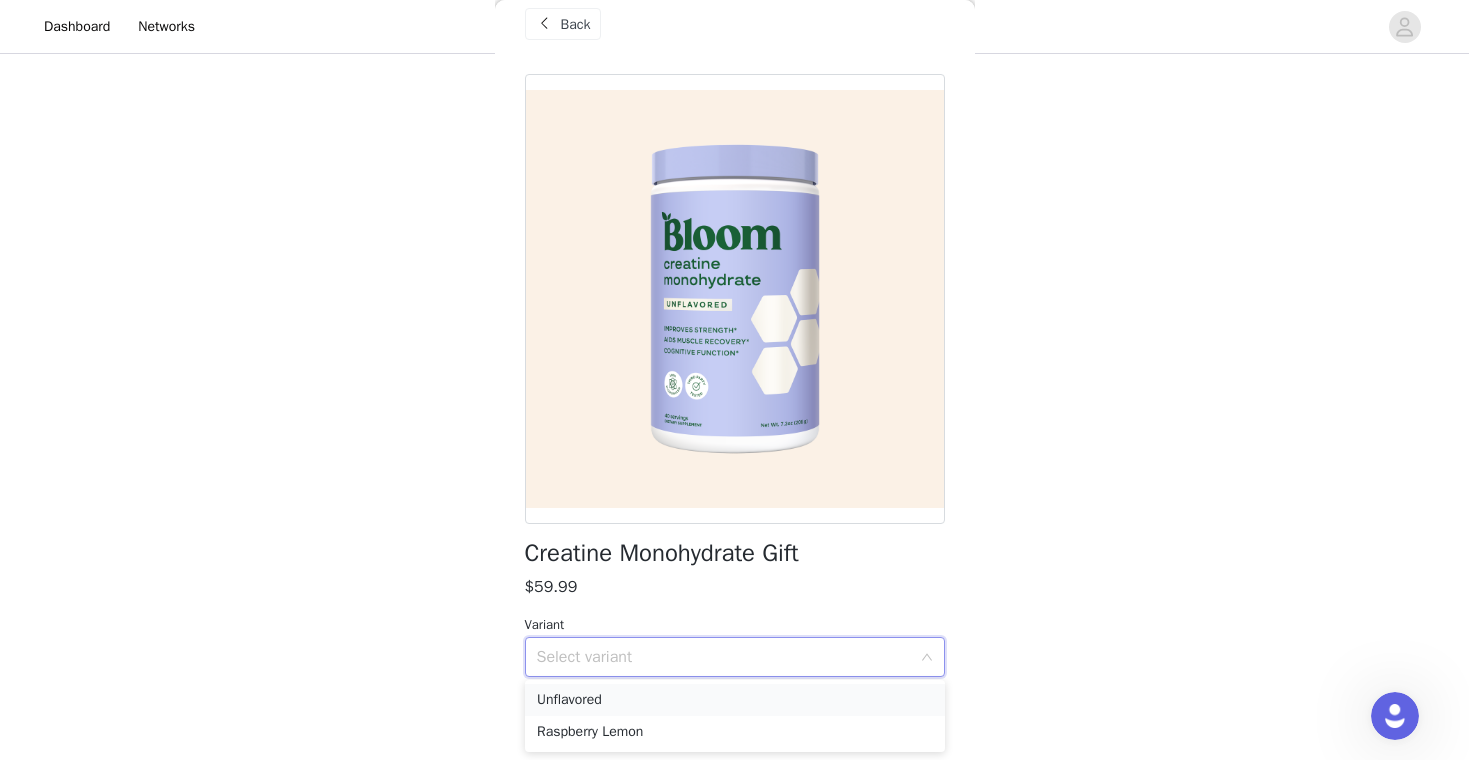 click on "Unflavored" at bounding box center [735, 700] 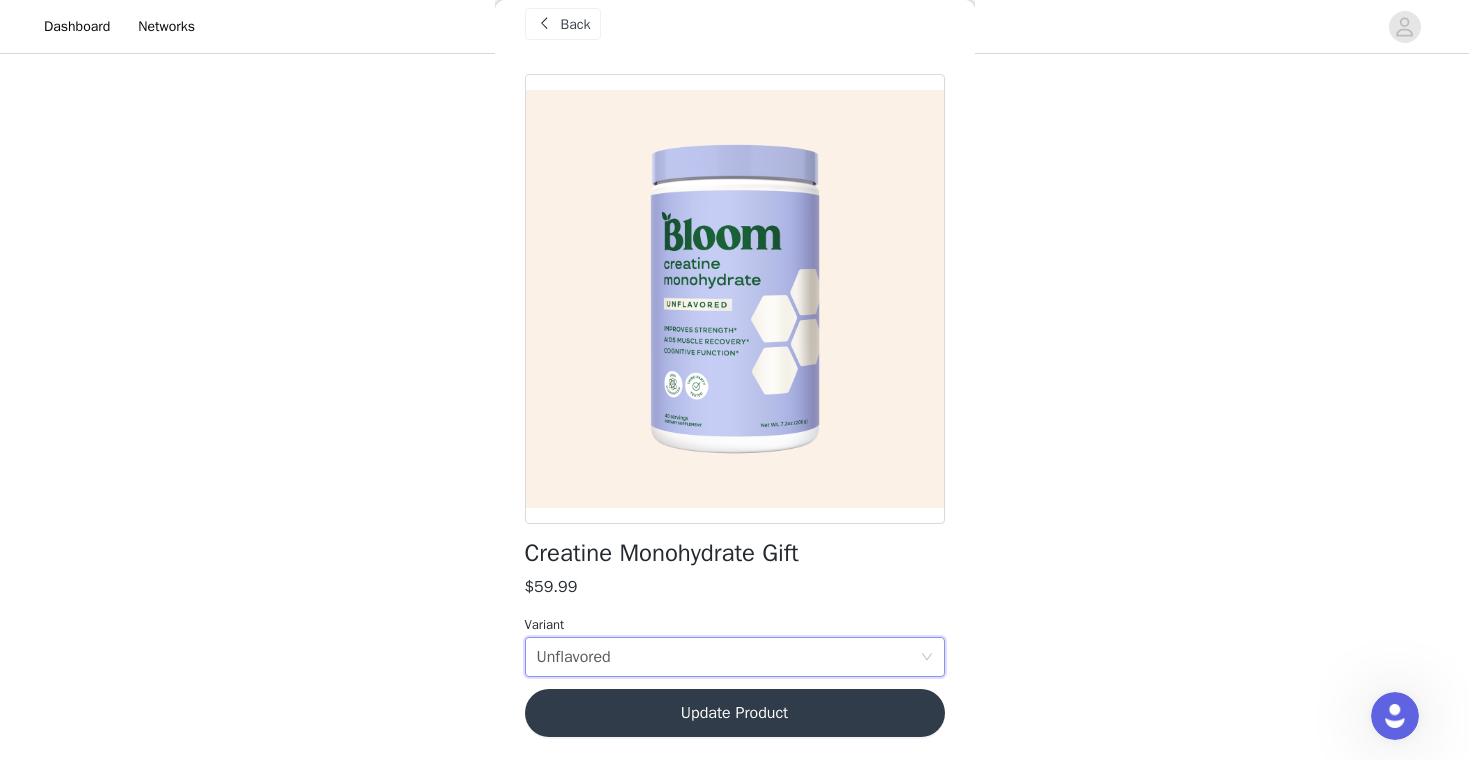 click on "Update Product" at bounding box center [735, 713] 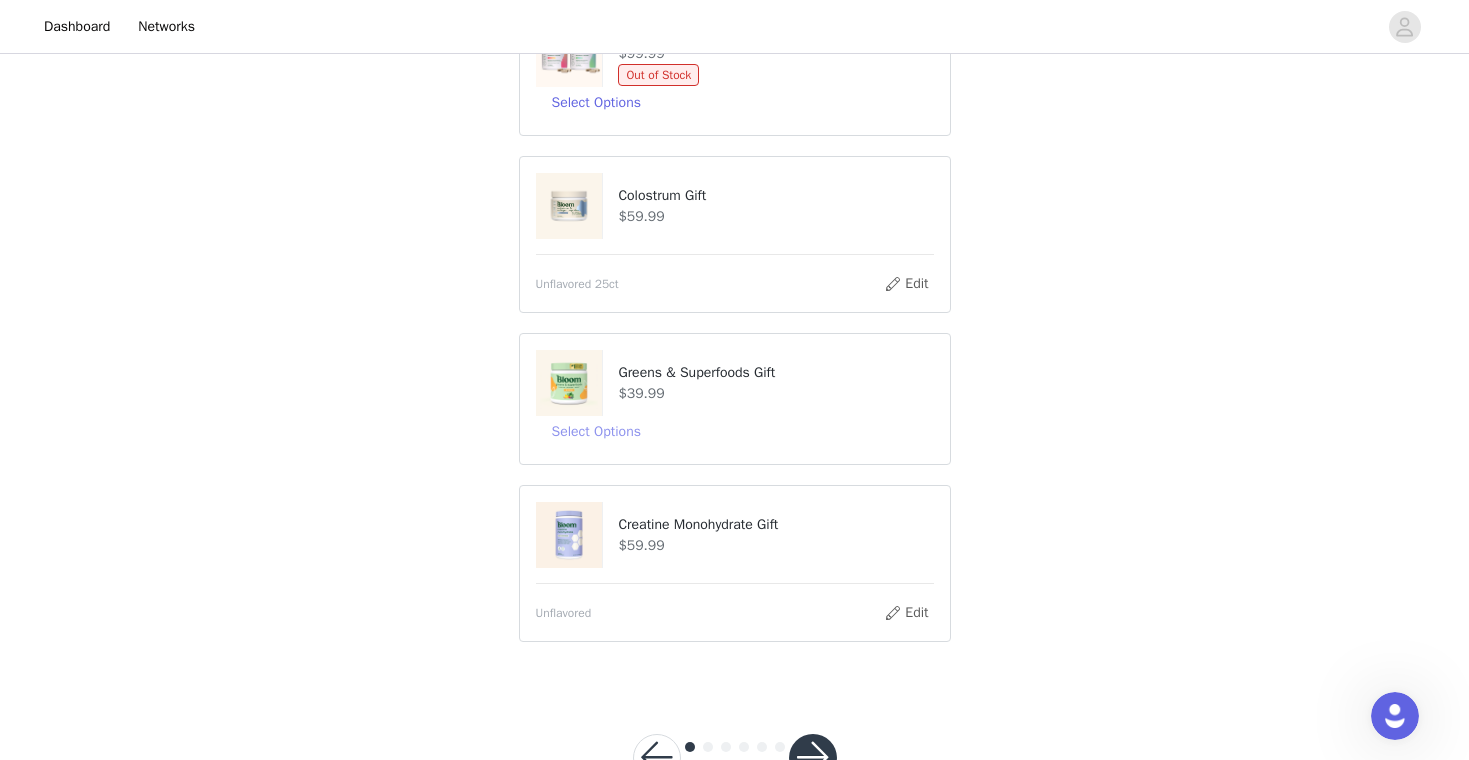 click on "Select Options" at bounding box center [596, 432] 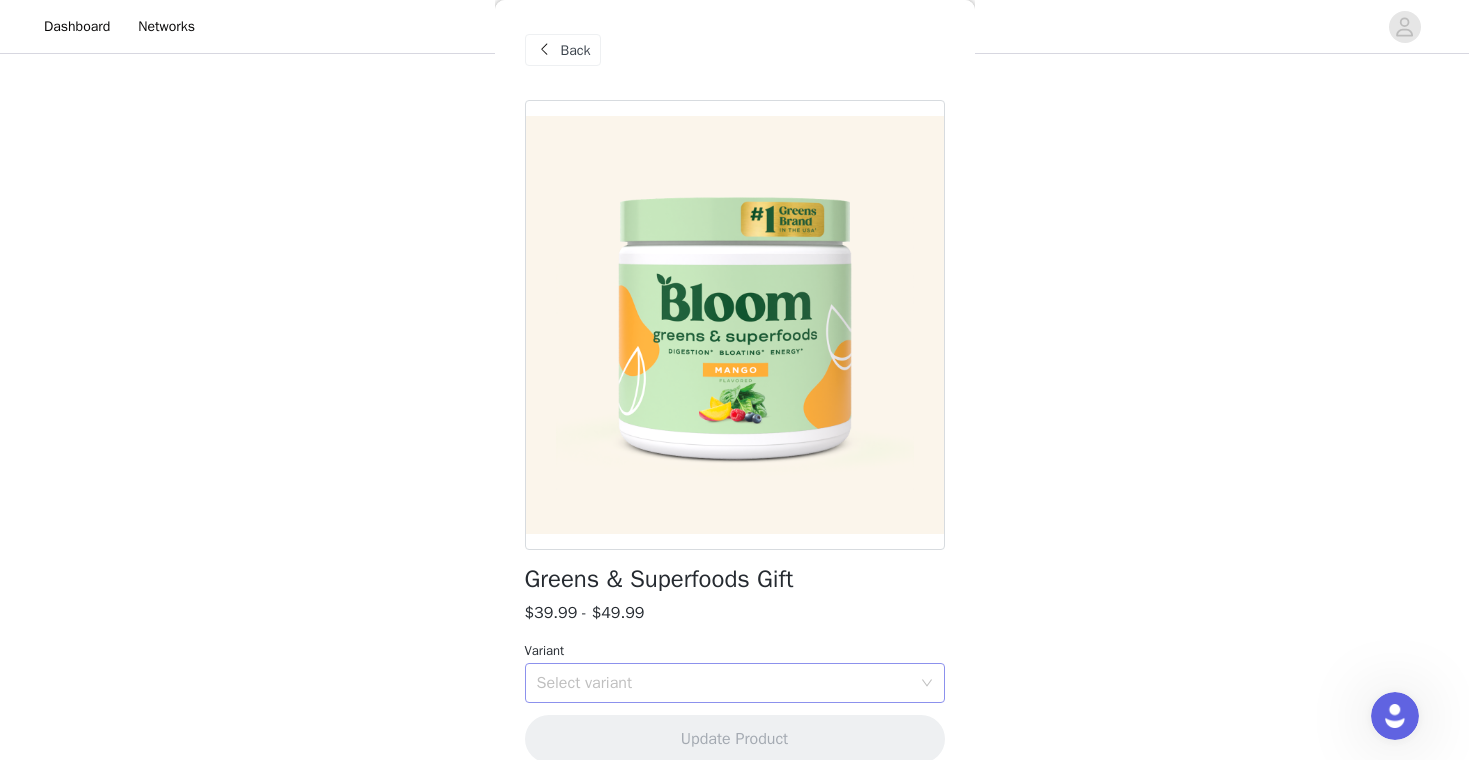 click on "Select variant" at bounding box center [724, 683] 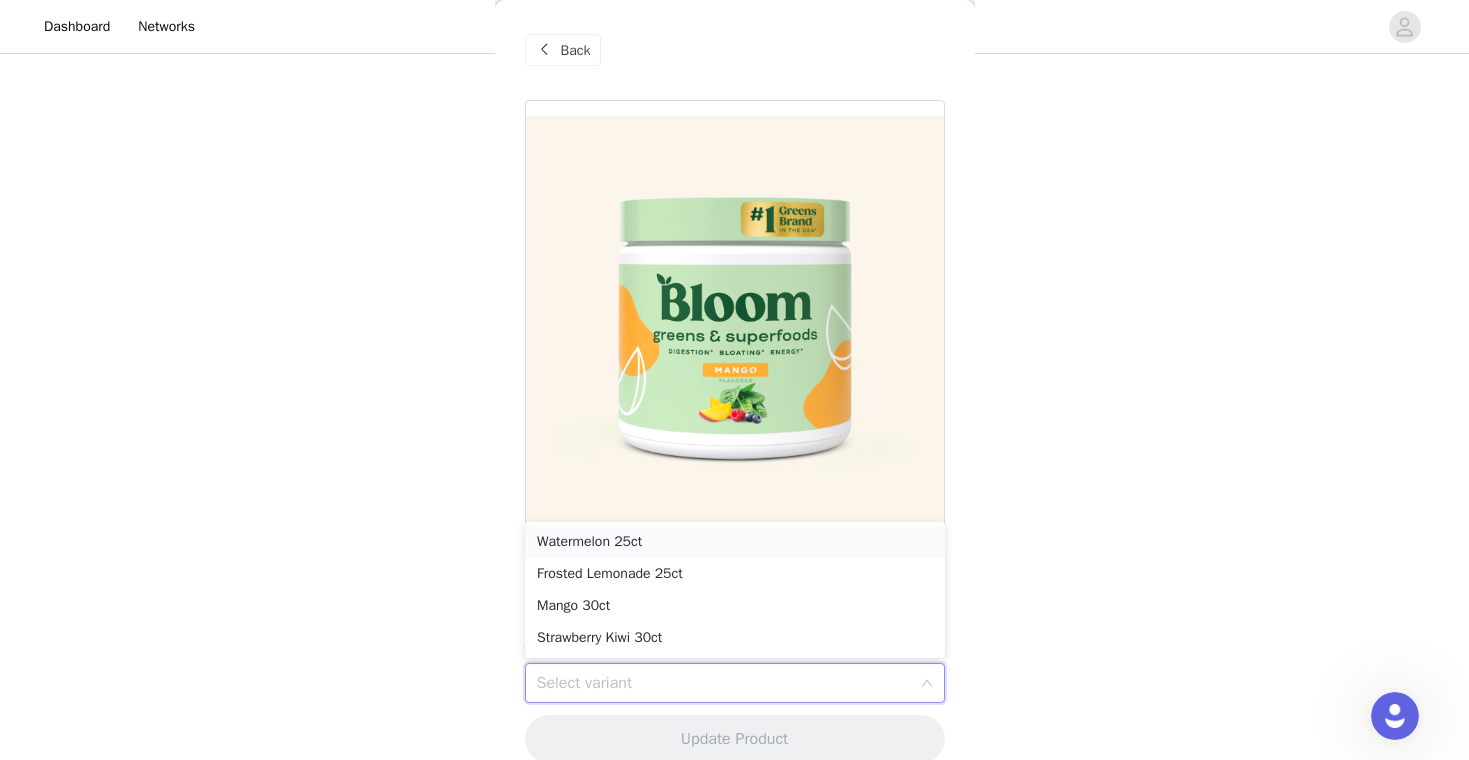 click on "Watermelon 25ct" at bounding box center [735, 542] 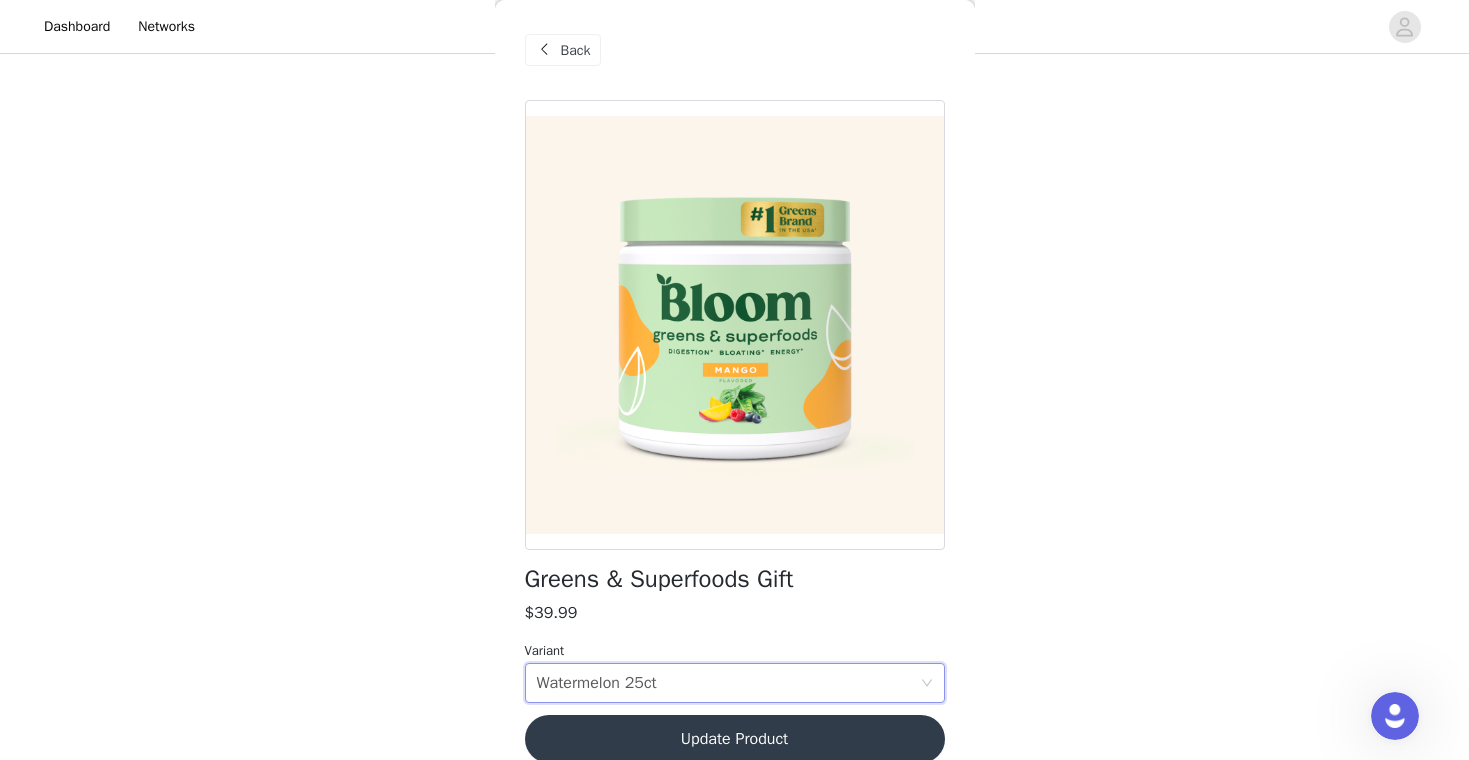 click on "Update Product" at bounding box center (735, 739) 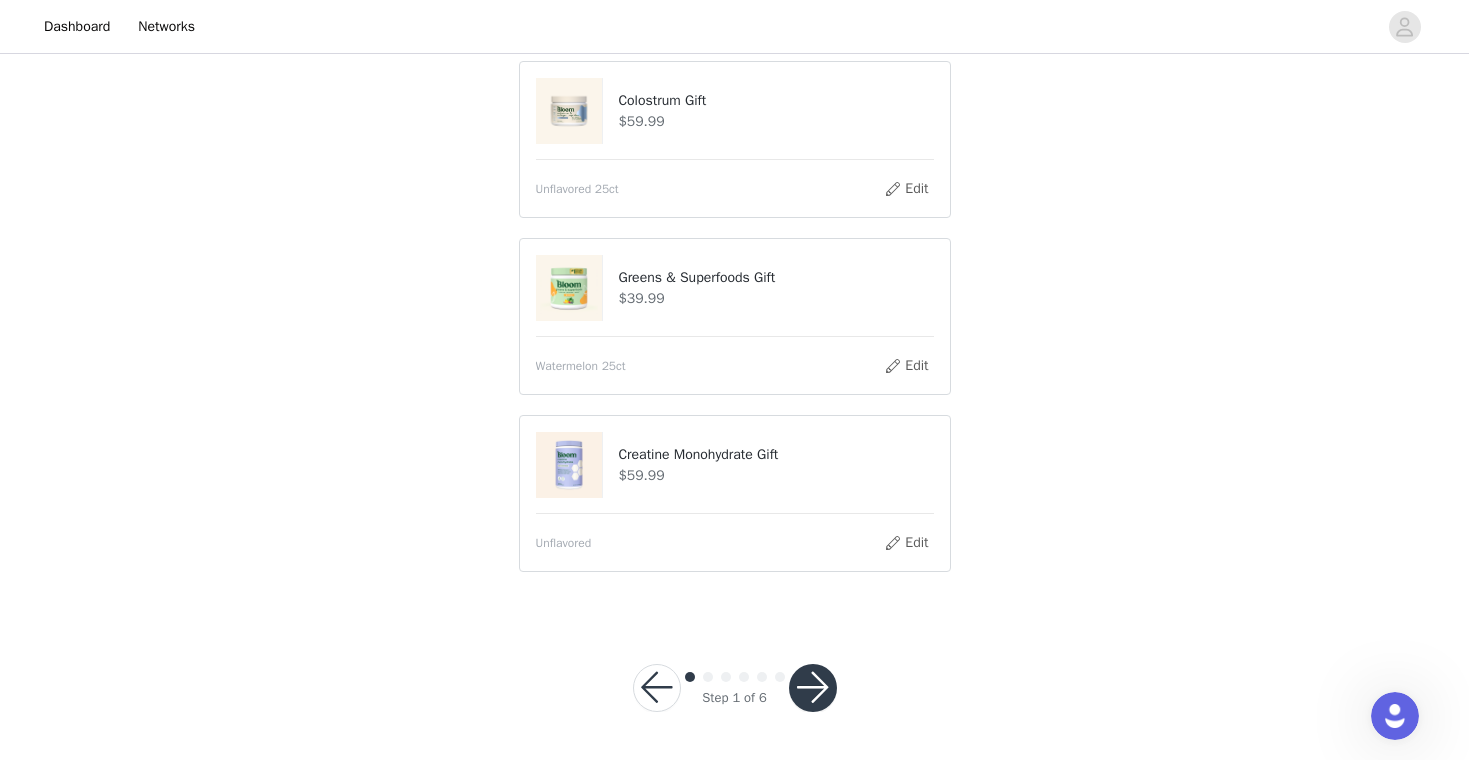 scroll, scrollTop: 489, scrollLeft: 0, axis: vertical 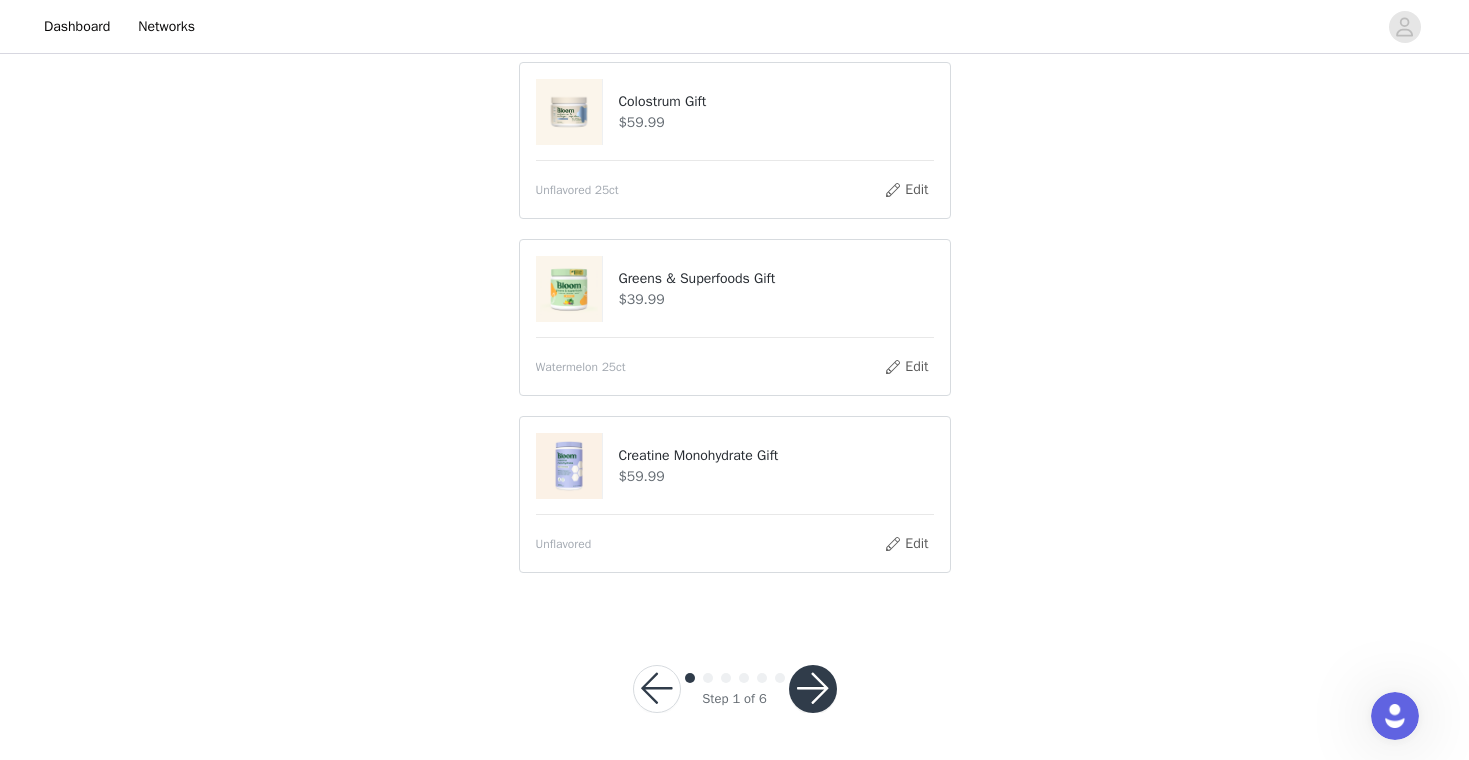 click at bounding box center (813, 689) 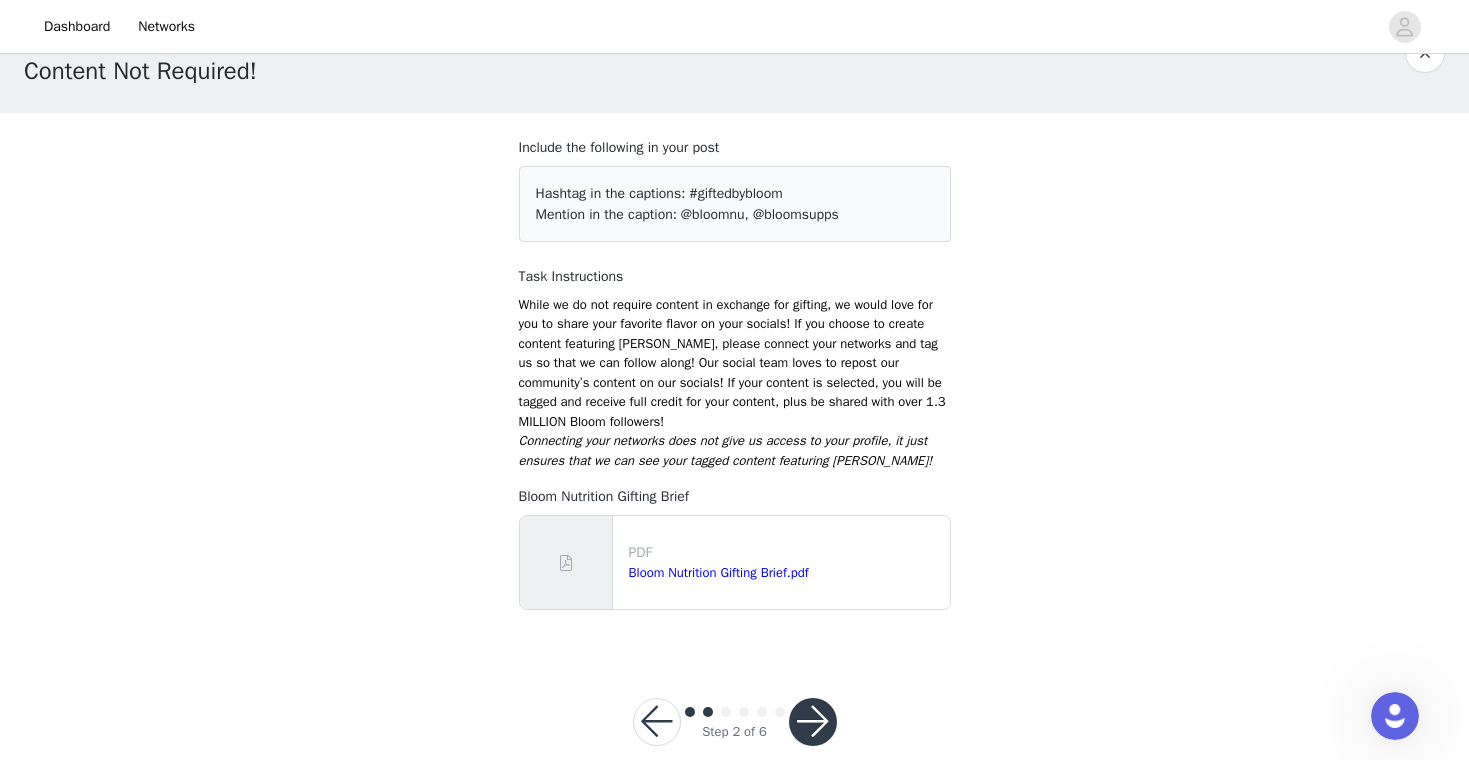 scroll, scrollTop: 53, scrollLeft: 0, axis: vertical 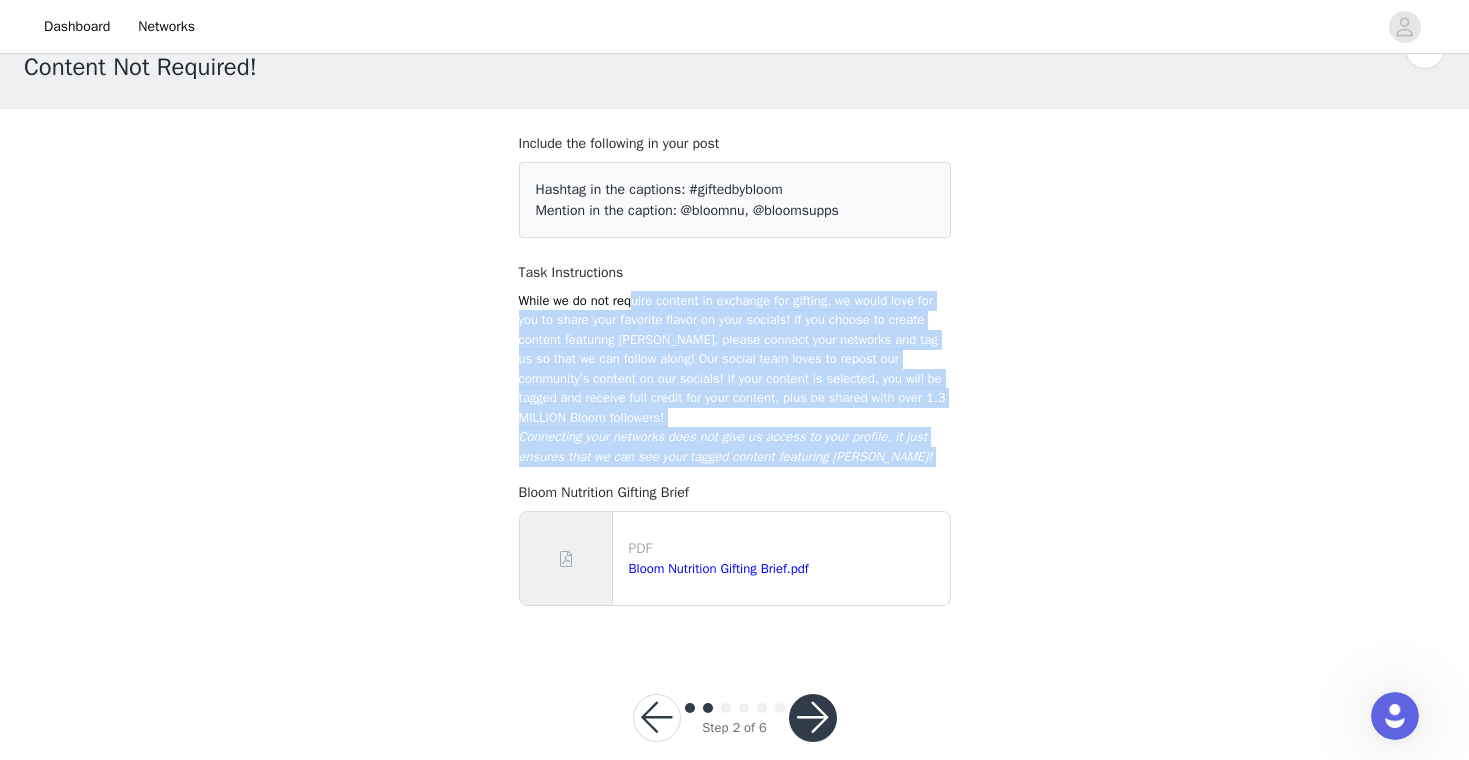 drag, startPoint x: 639, startPoint y: 296, endPoint x: 769, endPoint y: 466, distance: 214.00934 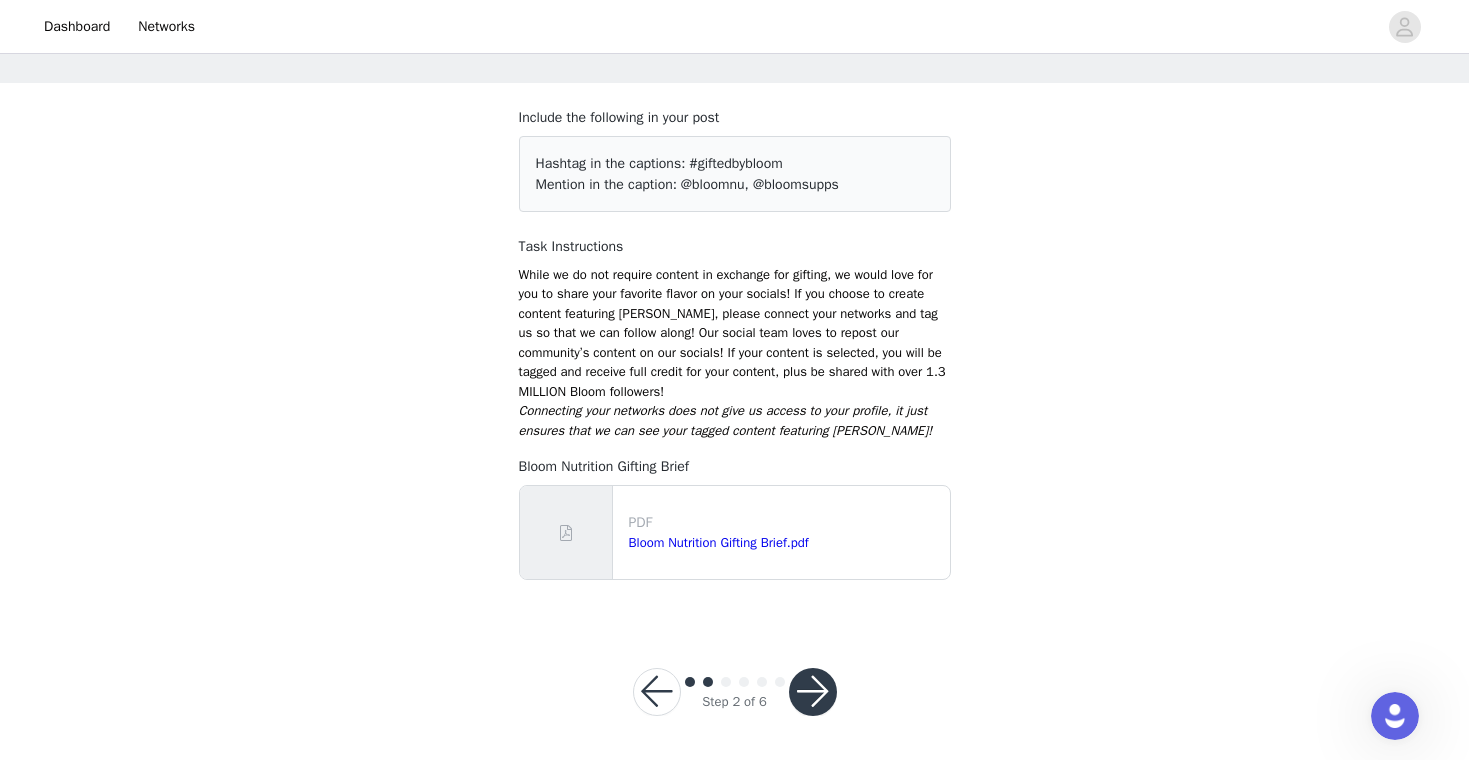 scroll, scrollTop: 78, scrollLeft: 0, axis: vertical 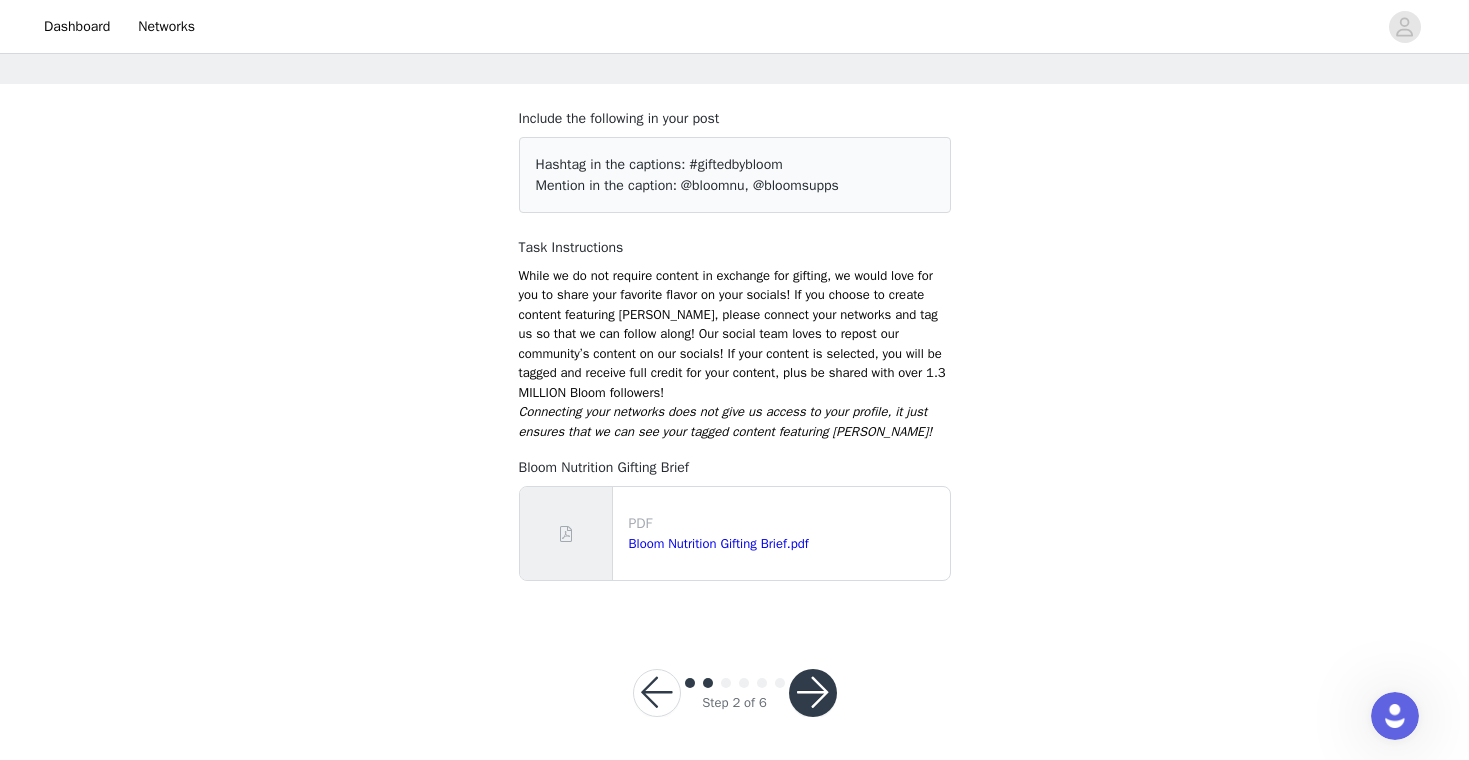 click on "While we do not require content in exchange for gifting, we would love for you to share your favorite flavor on your socials! If you choose to create content featuring [PERSON_NAME], please connect your networks and tag us so that we can follow along! Our social team loves to repost our community’s content on our socials! If your content is selected, you will be tagged and receive full credit for your content, plus be shared with over 1.3 MILLION Bloom followers!" at bounding box center (735, 334) 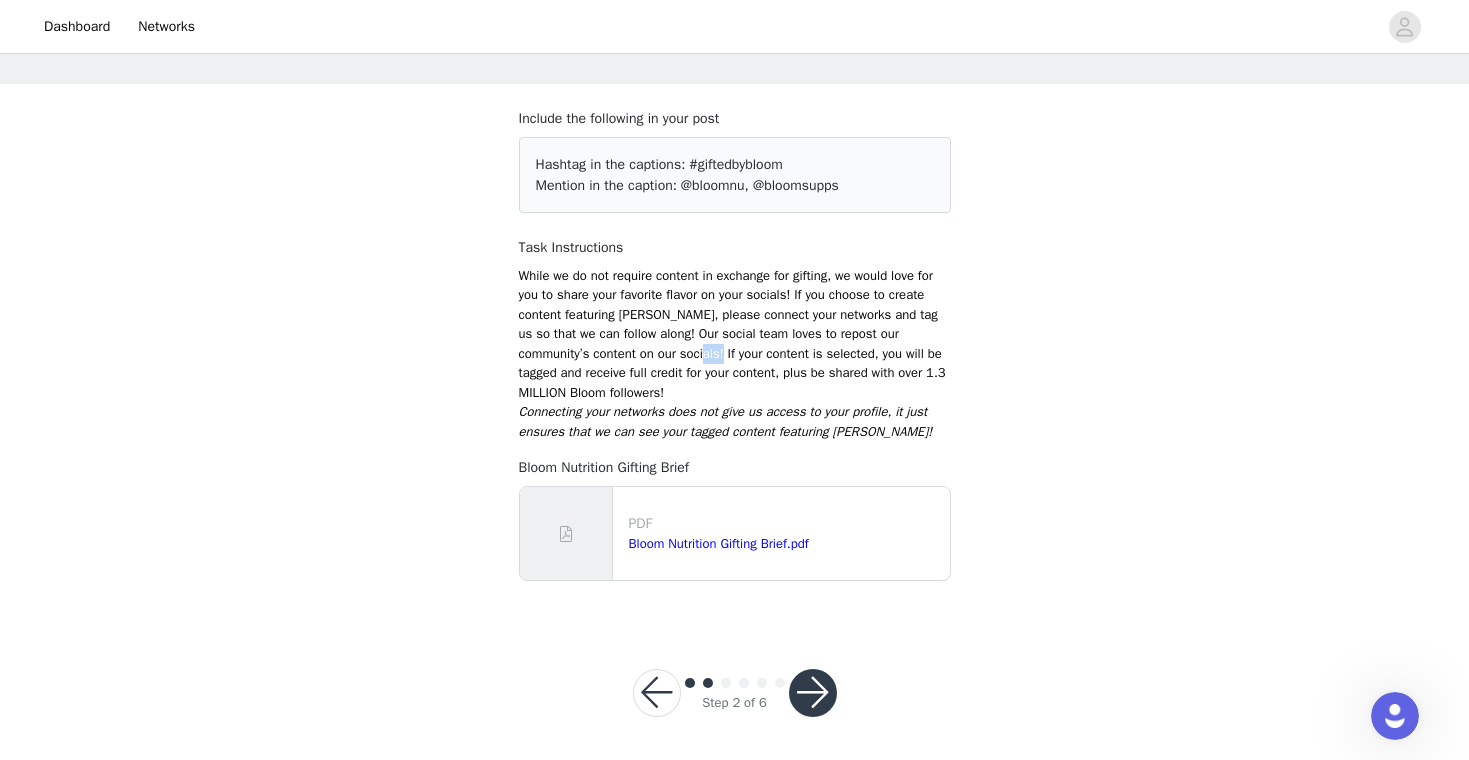 click on "While we do not require content in exchange for gifting, we would love for you to share your favorite flavor on your socials! If you choose to create content featuring [PERSON_NAME], please connect your networks and tag us so that we can follow along! Our social team loves to repost our community’s content on our socials! If your content is selected, you will be tagged and receive full credit for your content, plus be shared with over 1.3 MILLION Bloom followers!" at bounding box center (735, 334) 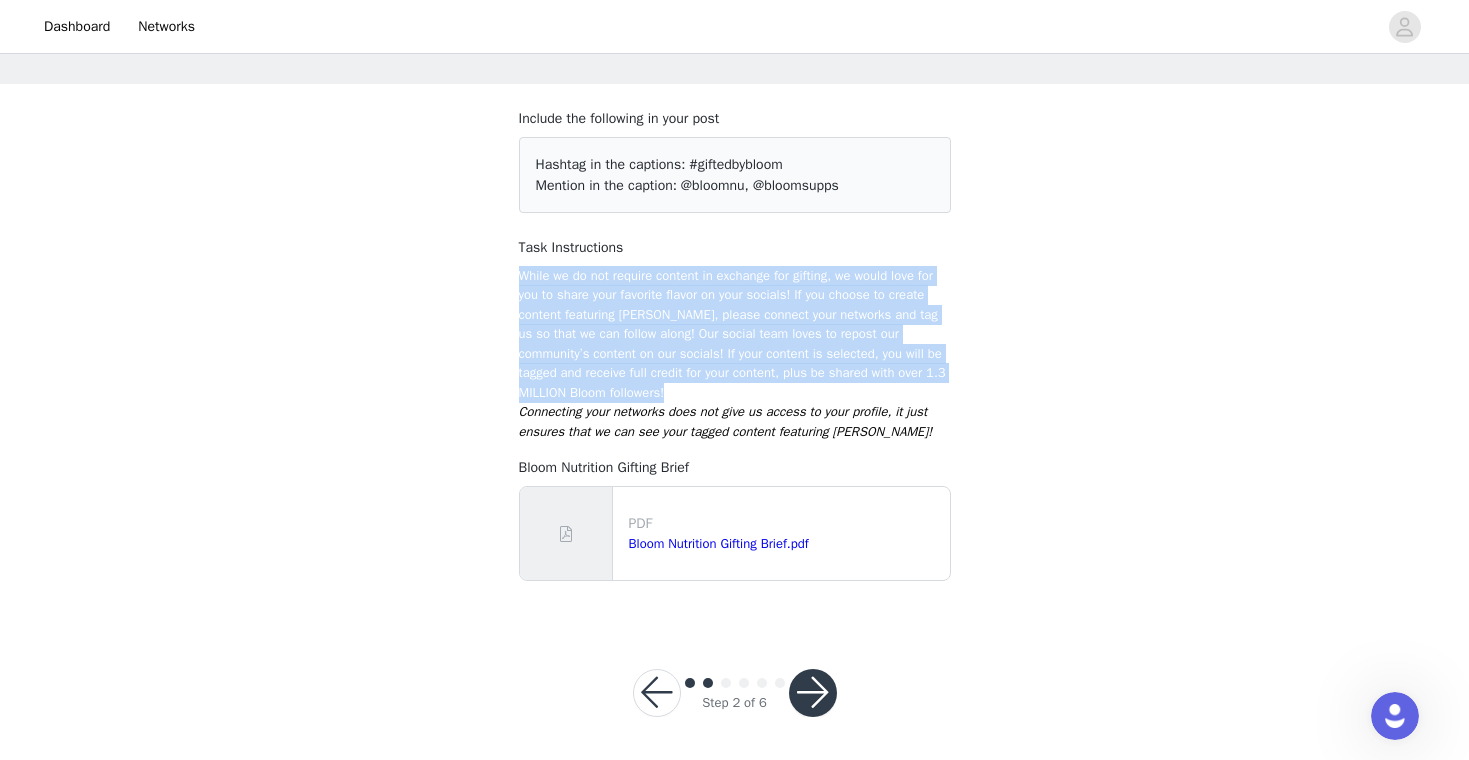 click on "While we do not require content in exchange for gifting, we would love for you to share your favorite flavor on your socials! If you choose to create content featuring [PERSON_NAME], please connect your networks and tag us so that we can follow along! Our social team loves to repost our community’s content on our socials! If your content is selected, you will be tagged and receive full credit for your content, plus be shared with over 1.3 MILLION Bloom followers!" at bounding box center (735, 334) 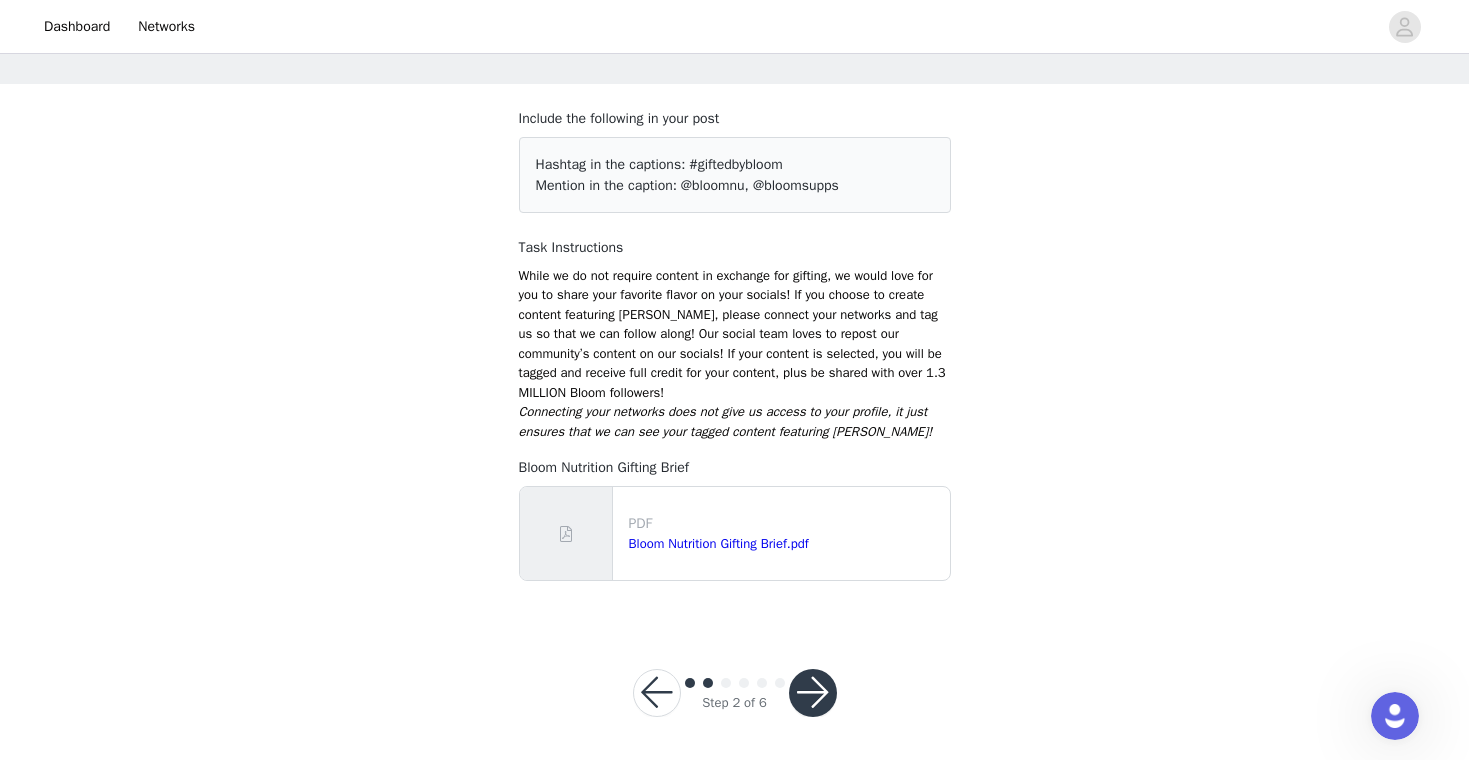click on "While we do not require content in exchange for gifting, we would love for you to share your favorite flavor on your socials! If you choose to create content featuring [PERSON_NAME], please connect your networks and tag us so that we can follow along! Our social team loves to repost our community’s content on our socials! If your content is selected, you will be tagged and receive full credit for your content, plus be shared with over 1.3 MILLION Bloom followers!" at bounding box center [735, 334] 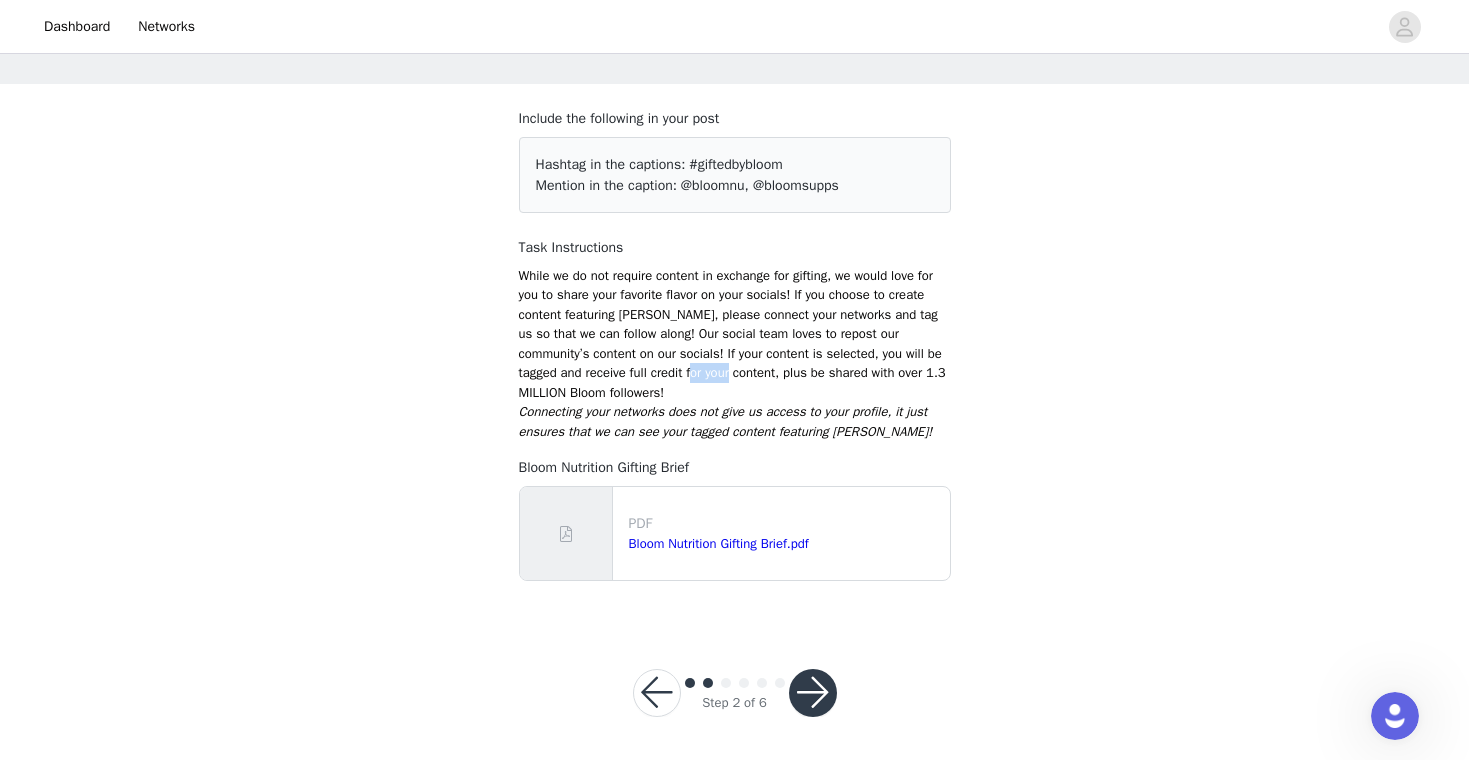 click on "While we do not require content in exchange for gifting, we would love for you to share your favorite flavor on your socials! If you choose to create content featuring [PERSON_NAME], please connect your networks and tag us so that we can follow along! Our social team loves to repost our community’s content on our socials! If your content is selected, you will be tagged and receive full credit for your content, plus be shared with over 1.3 MILLION Bloom followers!" at bounding box center (735, 334) 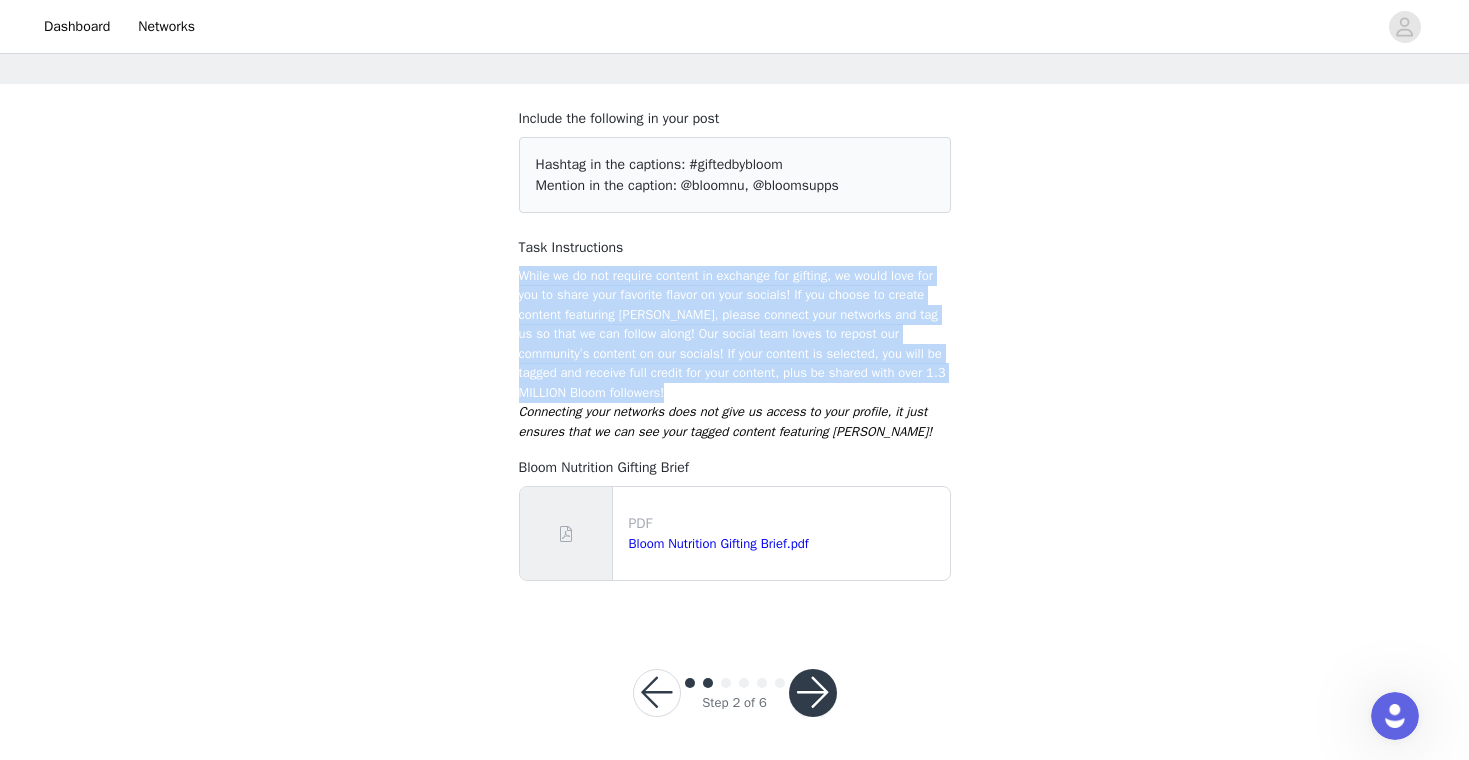 click on "While we do not require content in exchange for gifting, we would love for you to share your favorite flavor on your socials! If you choose to create content featuring [PERSON_NAME], please connect your networks and tag us so that we can follow along! Our social team loves to repost our community’s content on our socials! If your content is selected, you will be tagged and receive full credit for your content, plus be shared with over 1.3 MILLION Bloom followers!" at bounding box center [735, 334] 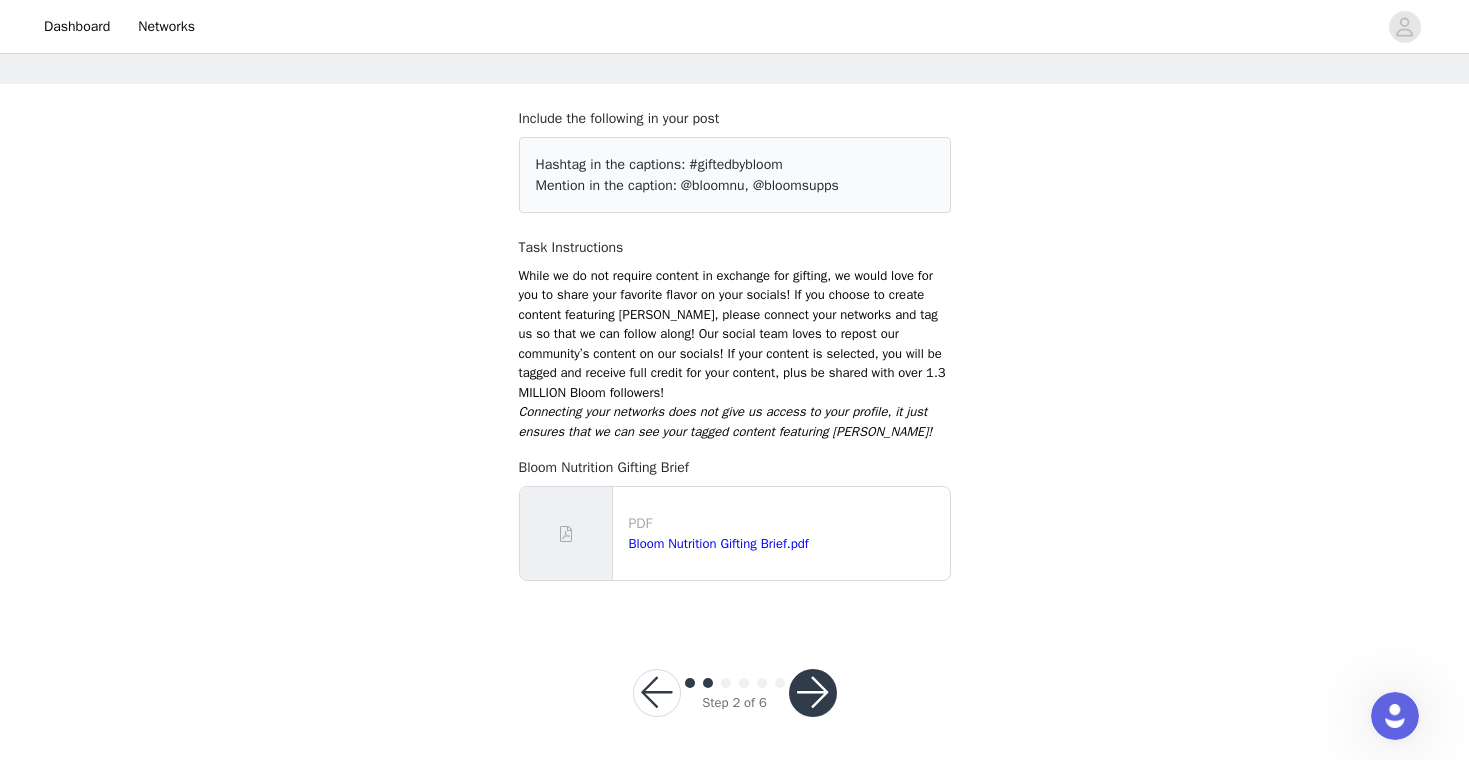 click on "Connecting your networks does not give us access to your profile, it just ensures that we can see your tagged content featuring [PERSON_NAME]!" at bounding box center [735, 421] 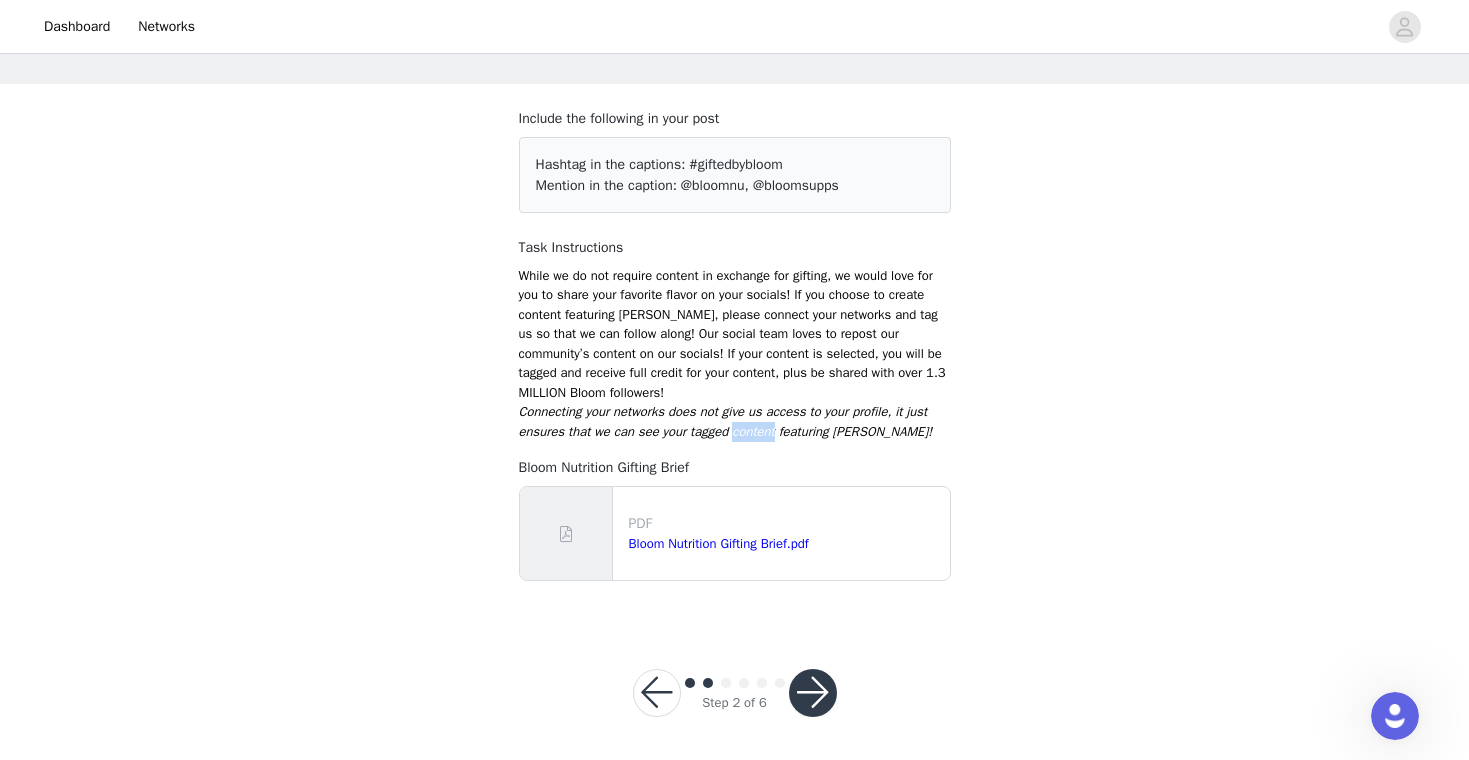 click on "Connecting your networks does not give us access to your profile, it just ensures that we can see your tagged content featuring [PERSON_NAME]!" at bounding box center (735, 421) 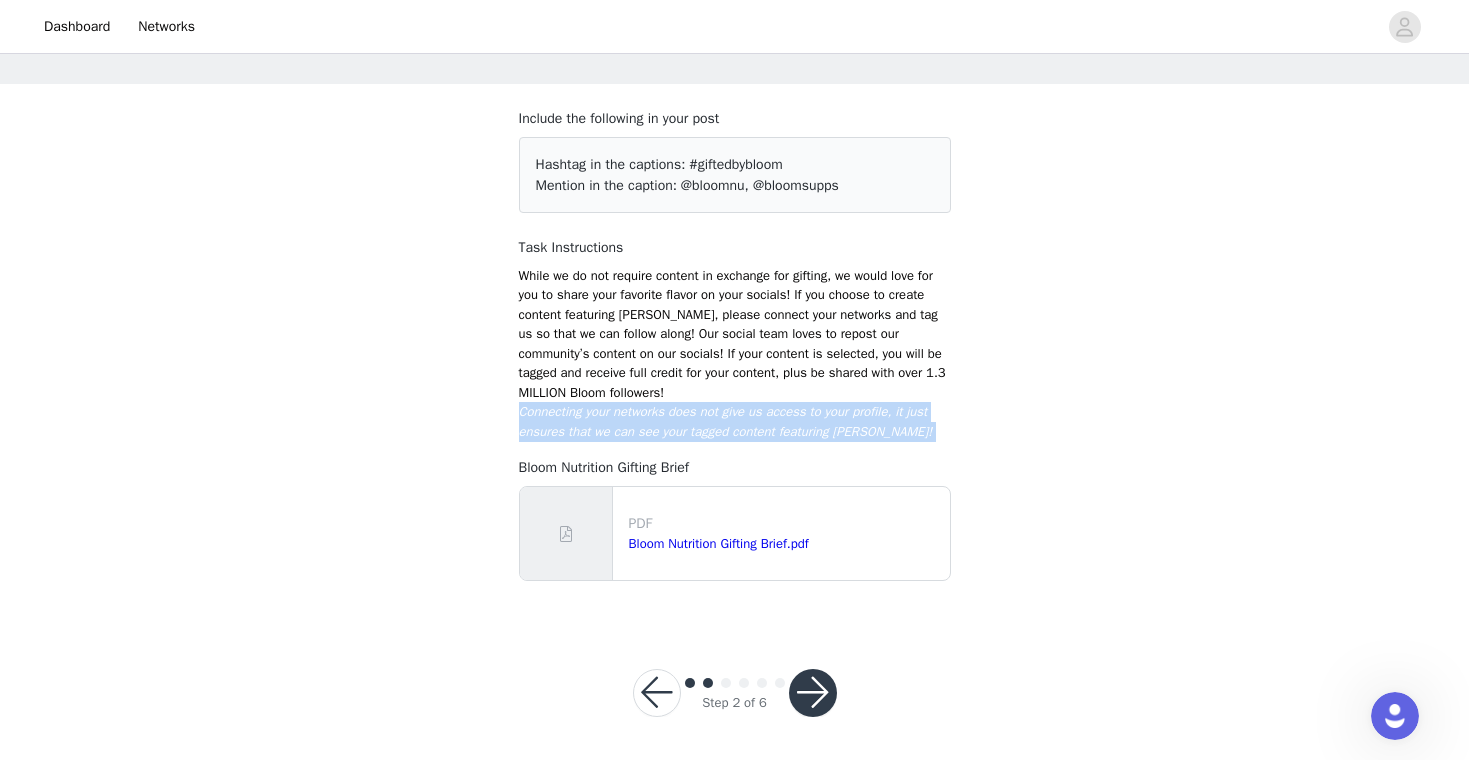 click on "Connecting your networks does not give us access to your profile, it just ensures that we can see your tagged content featuring [PERSON_NAME]!" at bounding box center (735, 421) 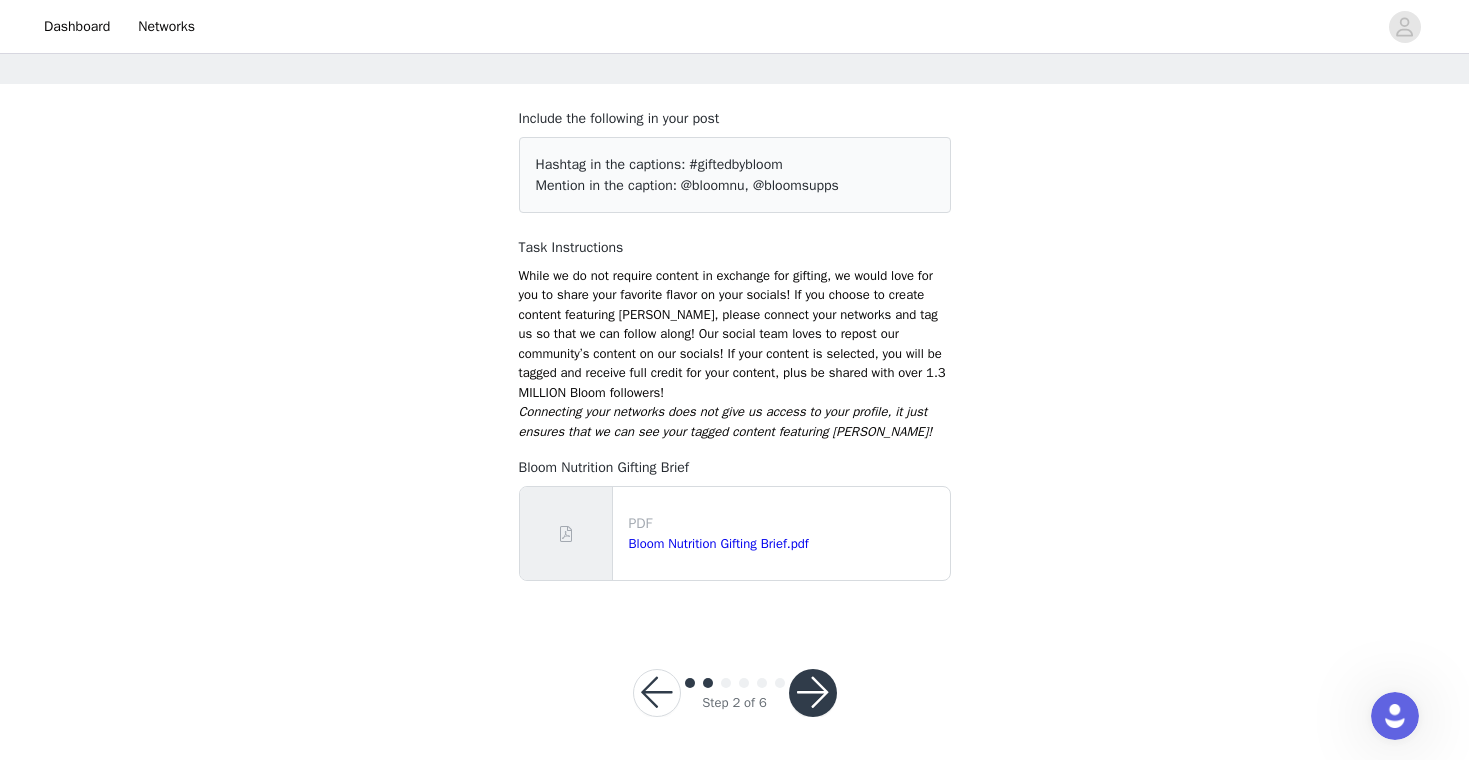 click at bounding box center (813, 693) 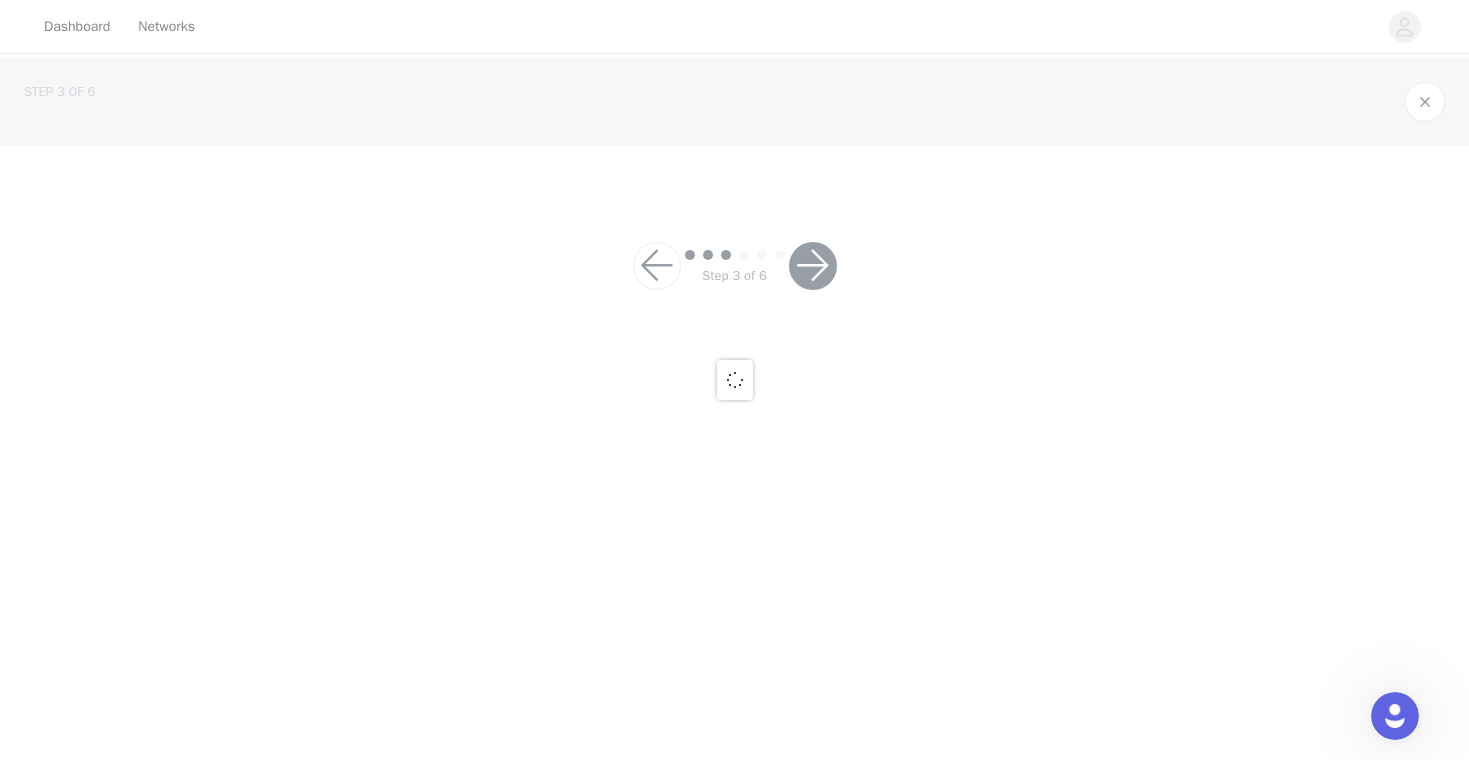 scroll, scrollTop: 0, scrollLeft: 0, axis: both 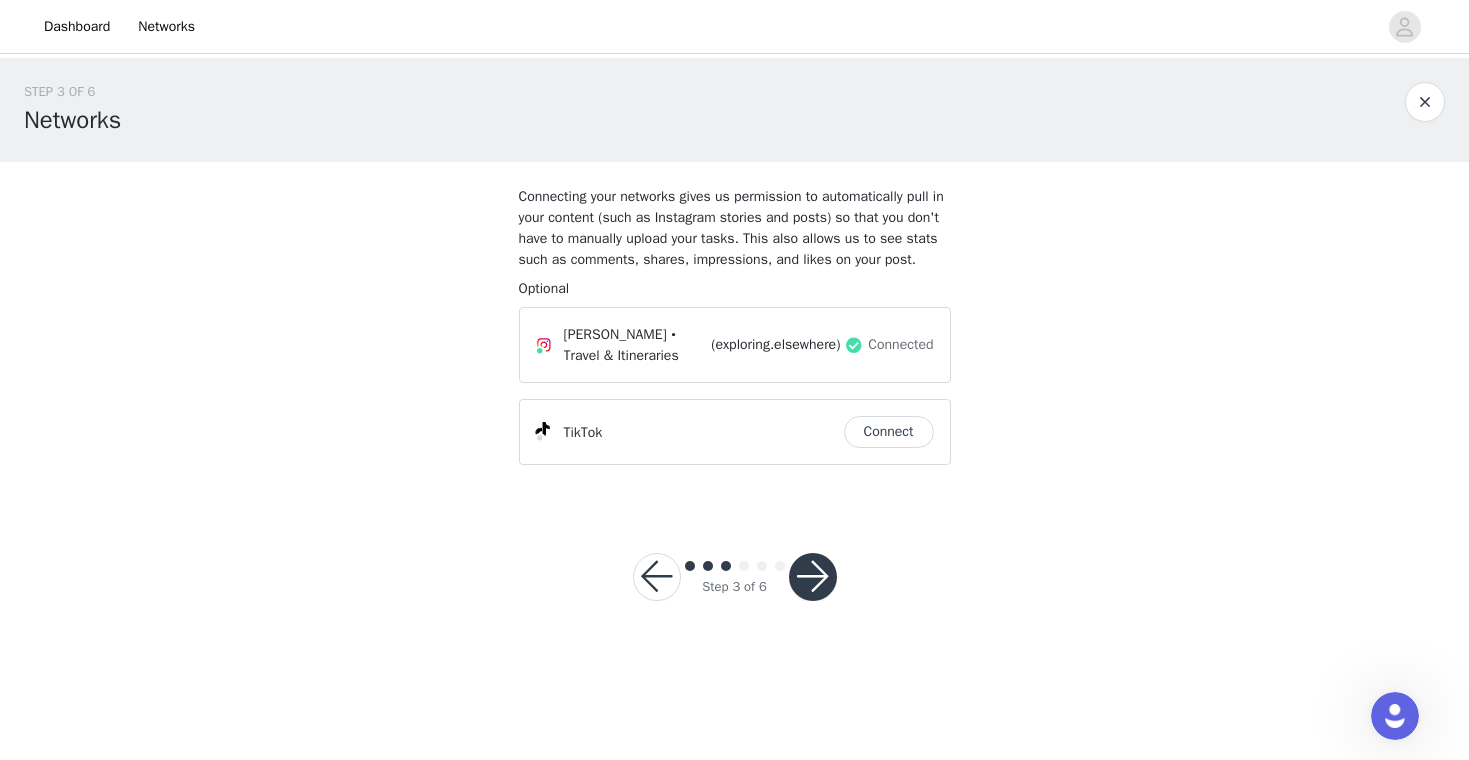 click on "Connect" at bounding box center [889, 432] 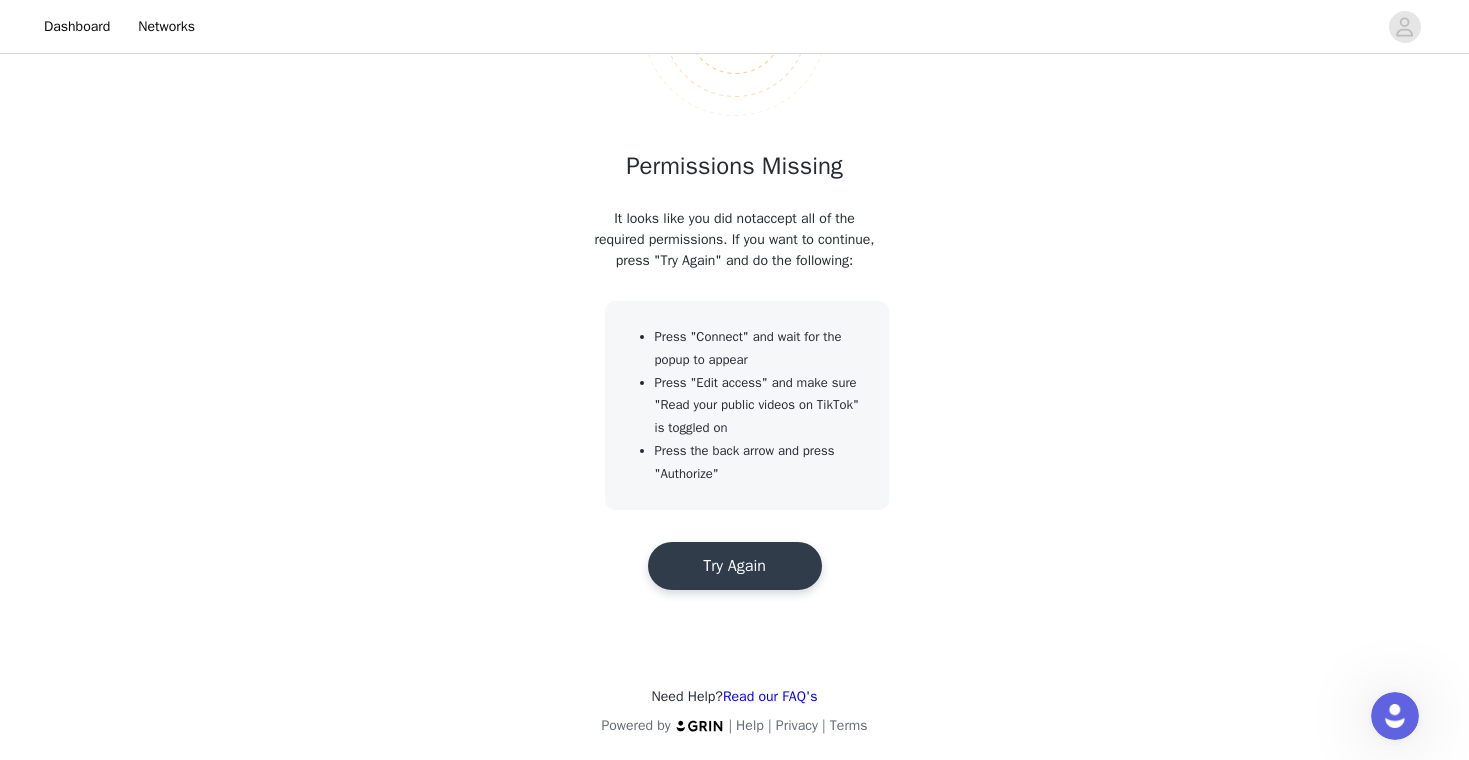 scroll, scrollTop: 200, scrollLeft: 0, axis: vertical 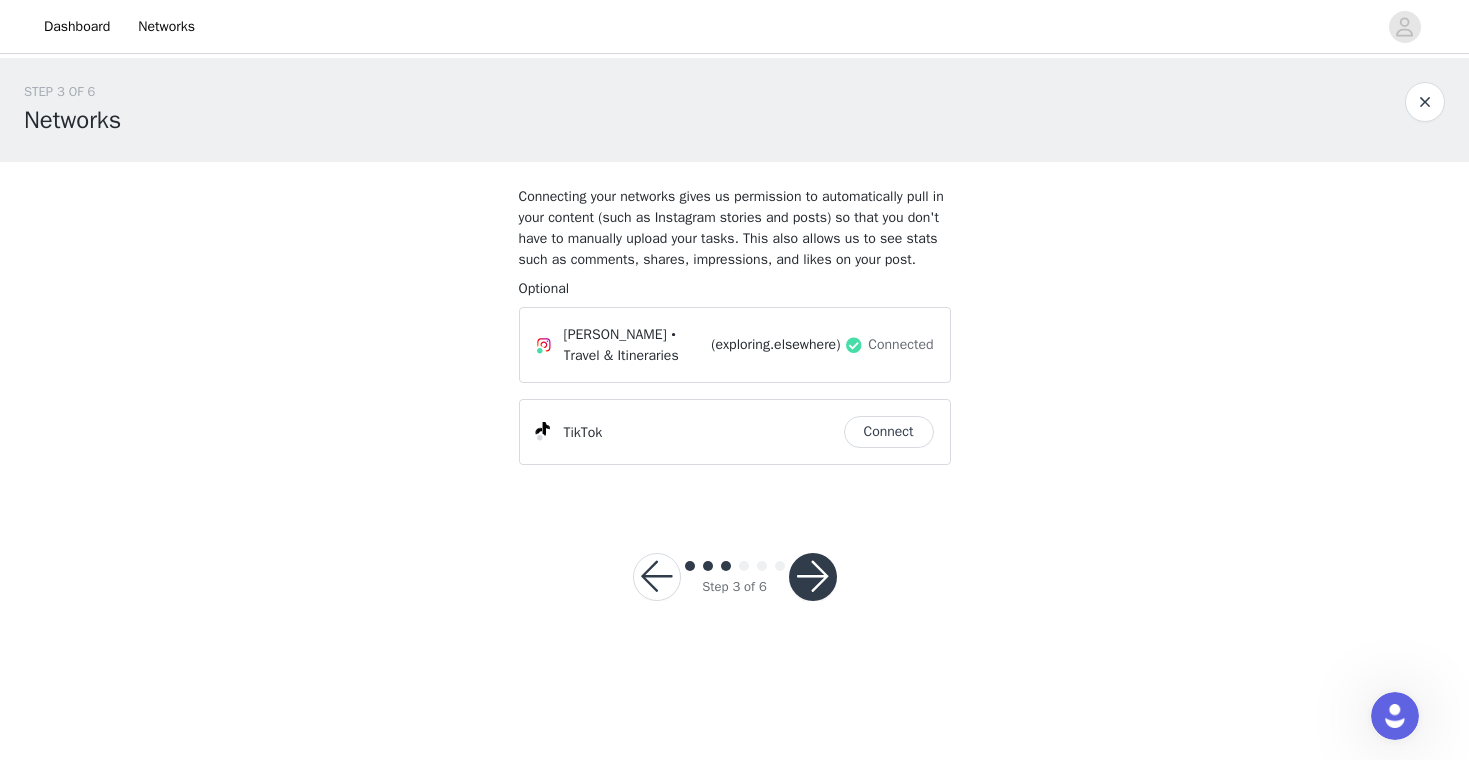 click at bounding box center [813, 577] 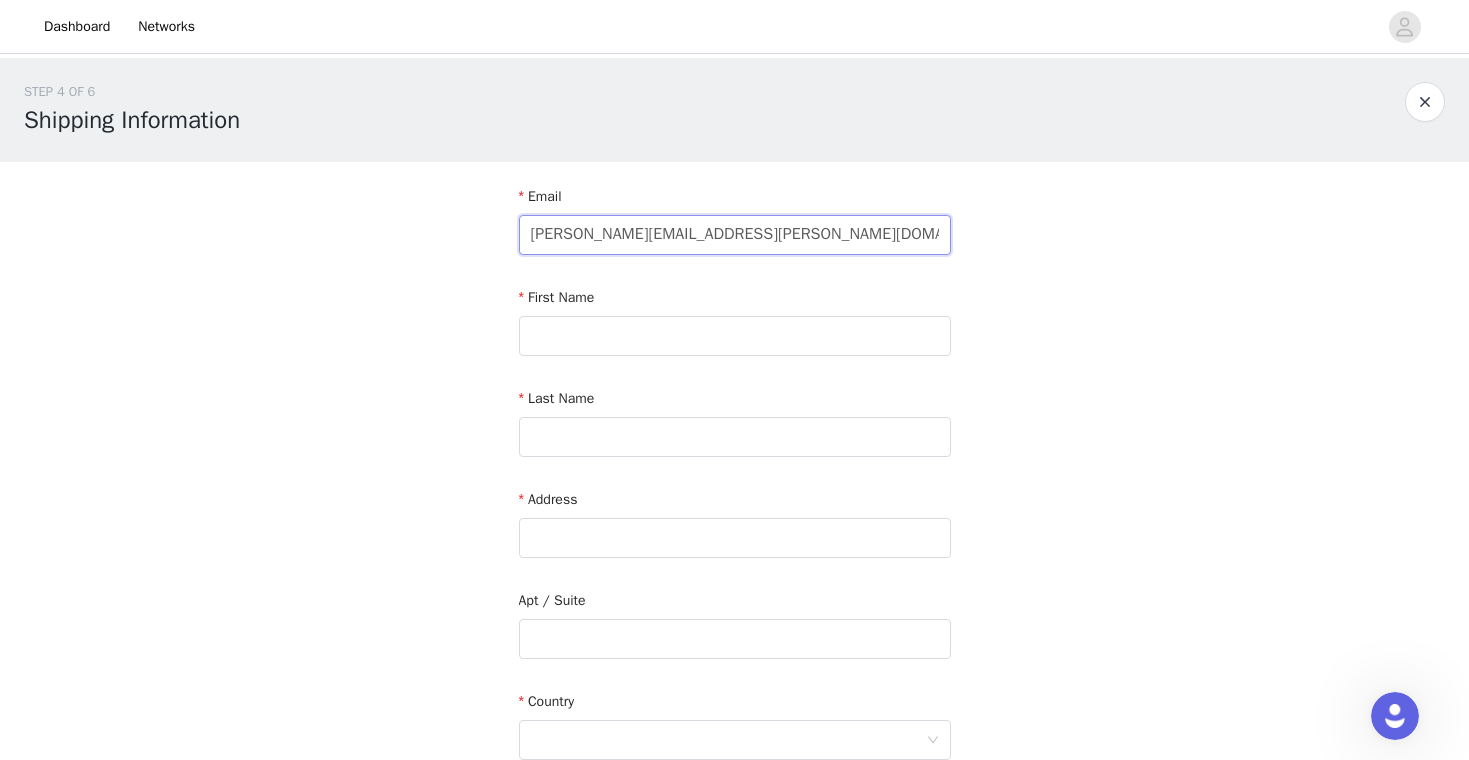 type on "[PERSON_NAME][EMAIL_ADDRESS][PERSON_NAME][DOMAIN_NAME]" 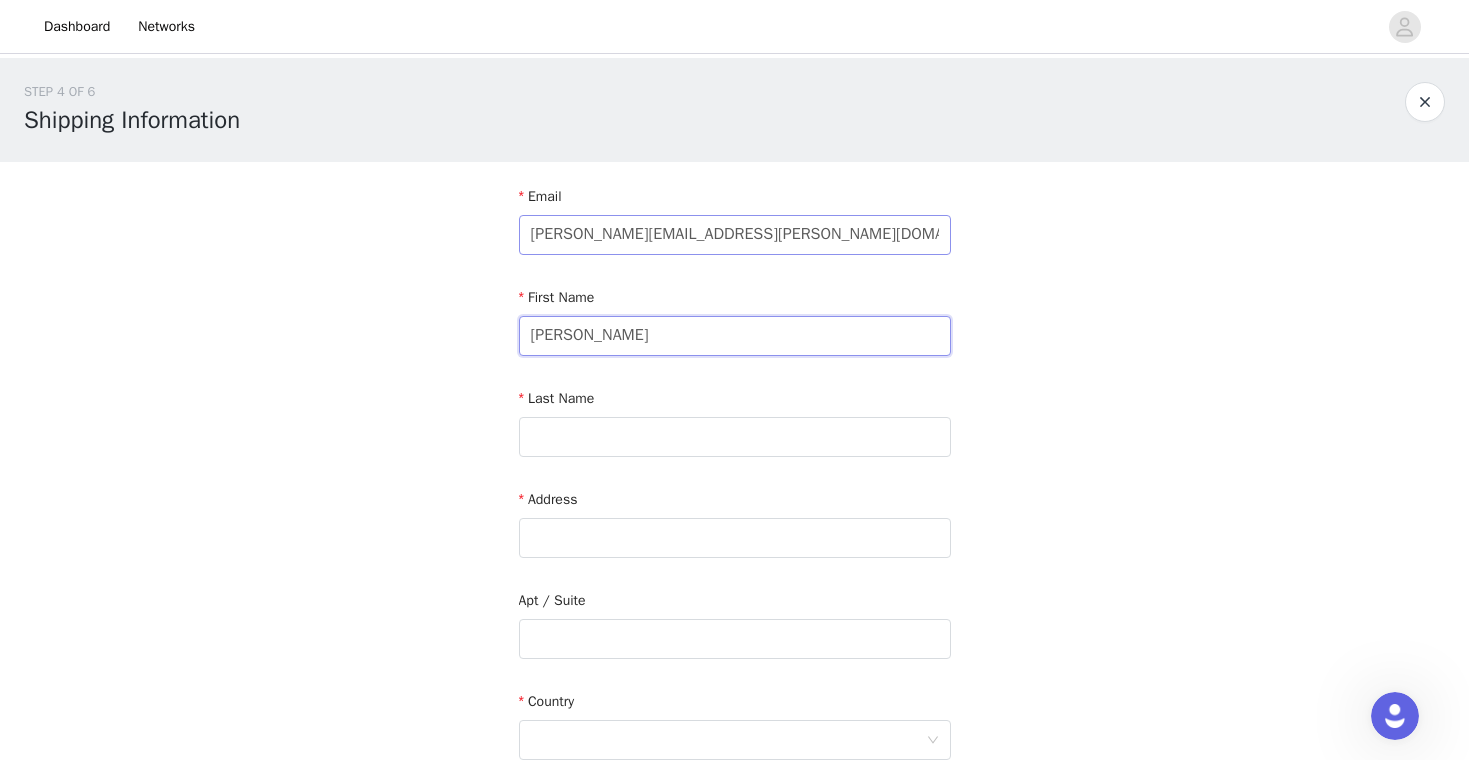 type on "[PERSON_NAME]" 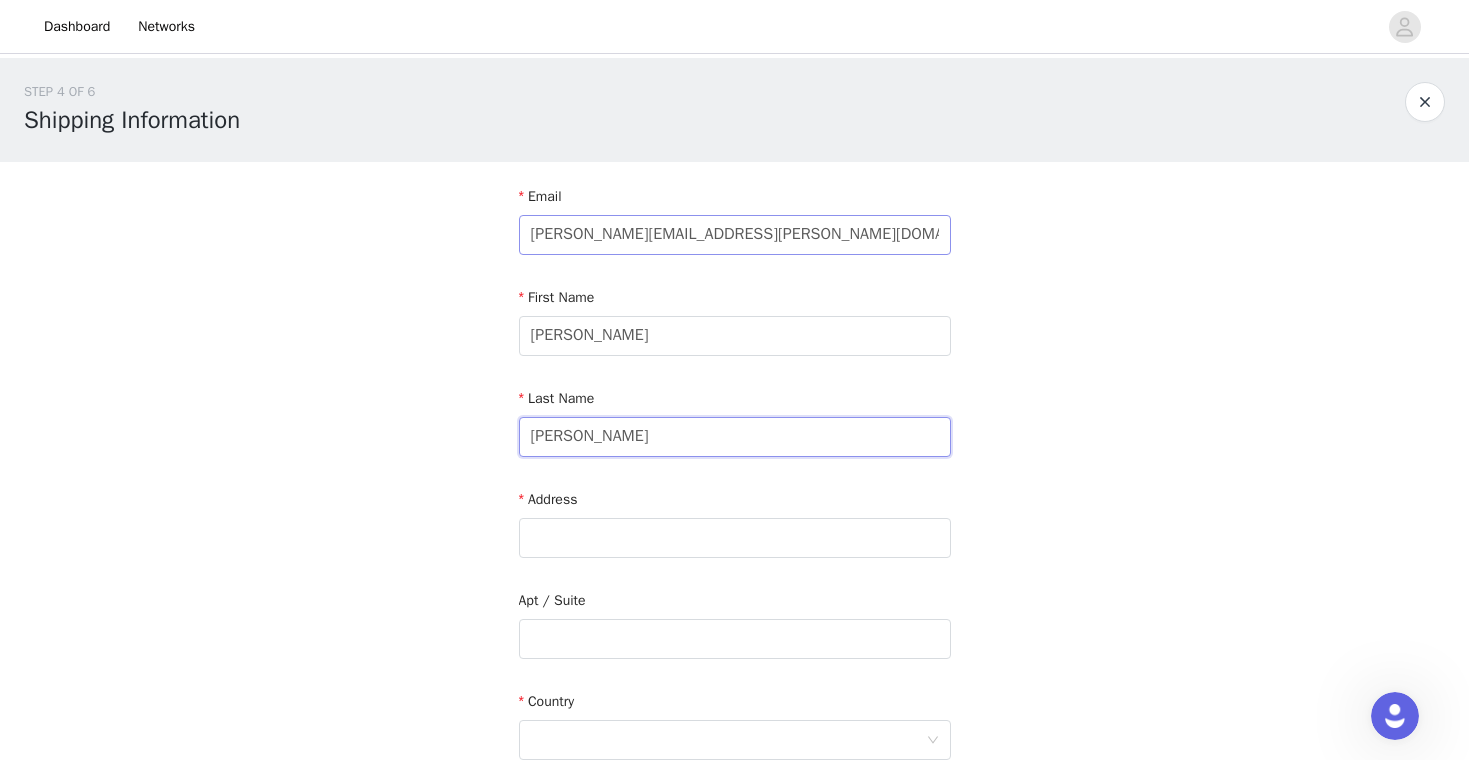 type on "[PERSON_NAME]" 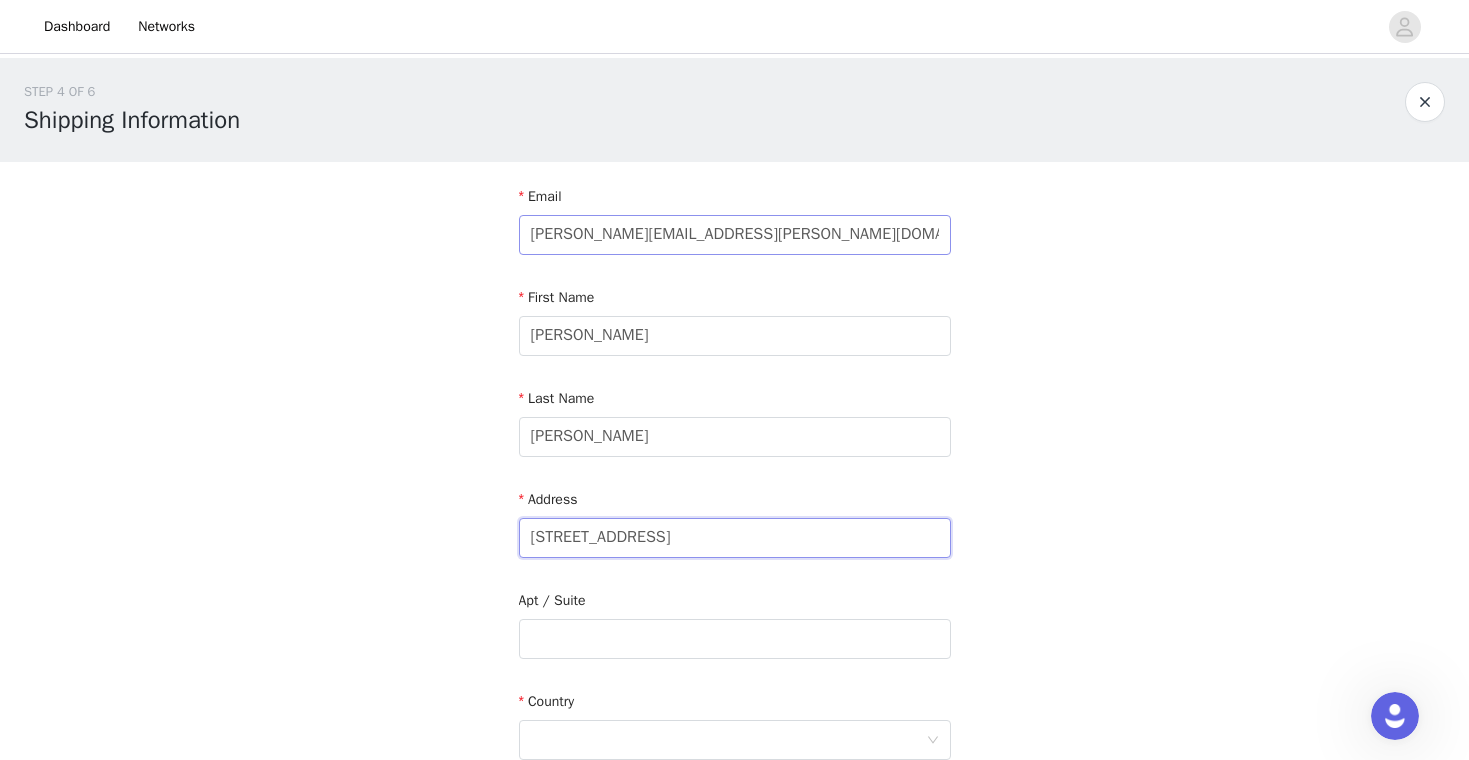 type on "[STREET_ADDRESS]" 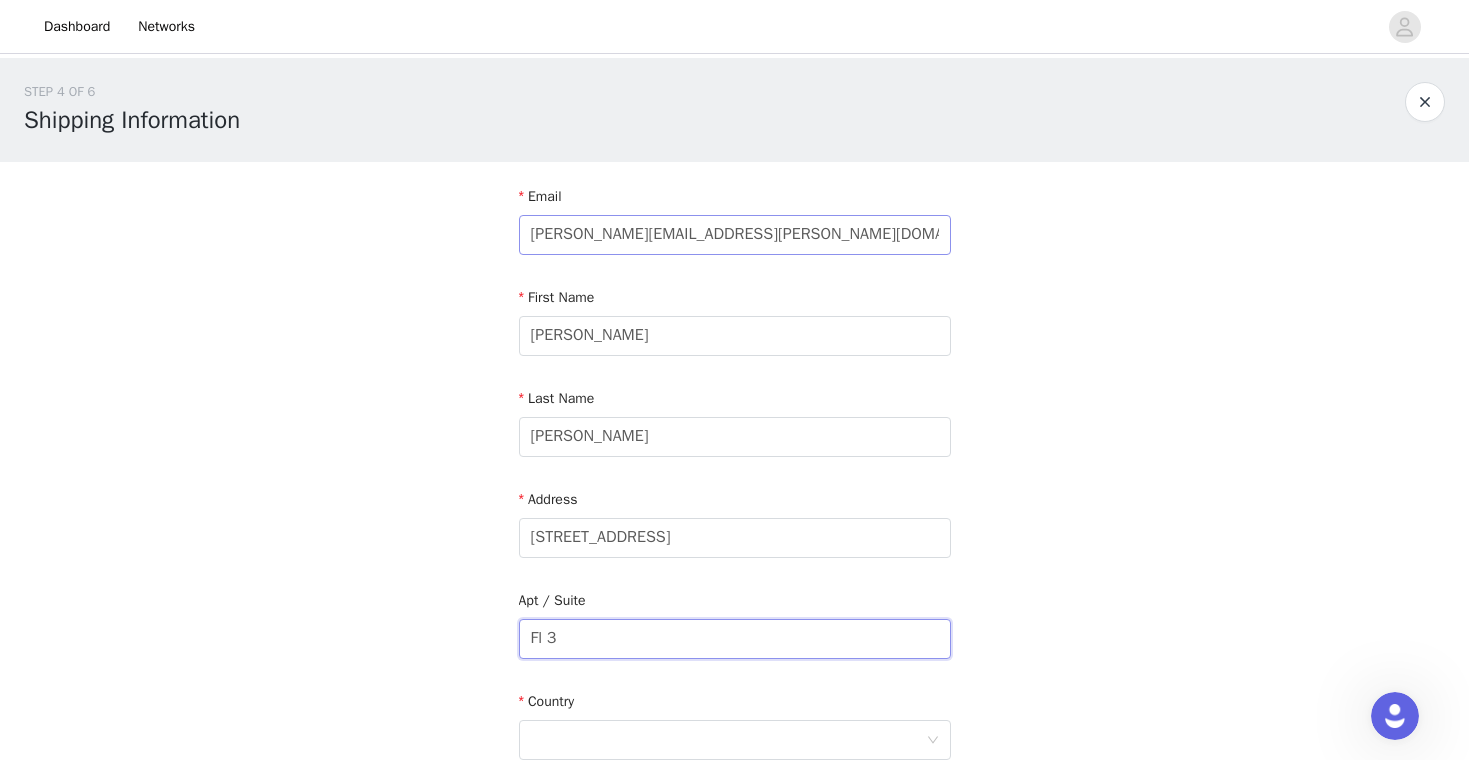 type on "Fl 3" 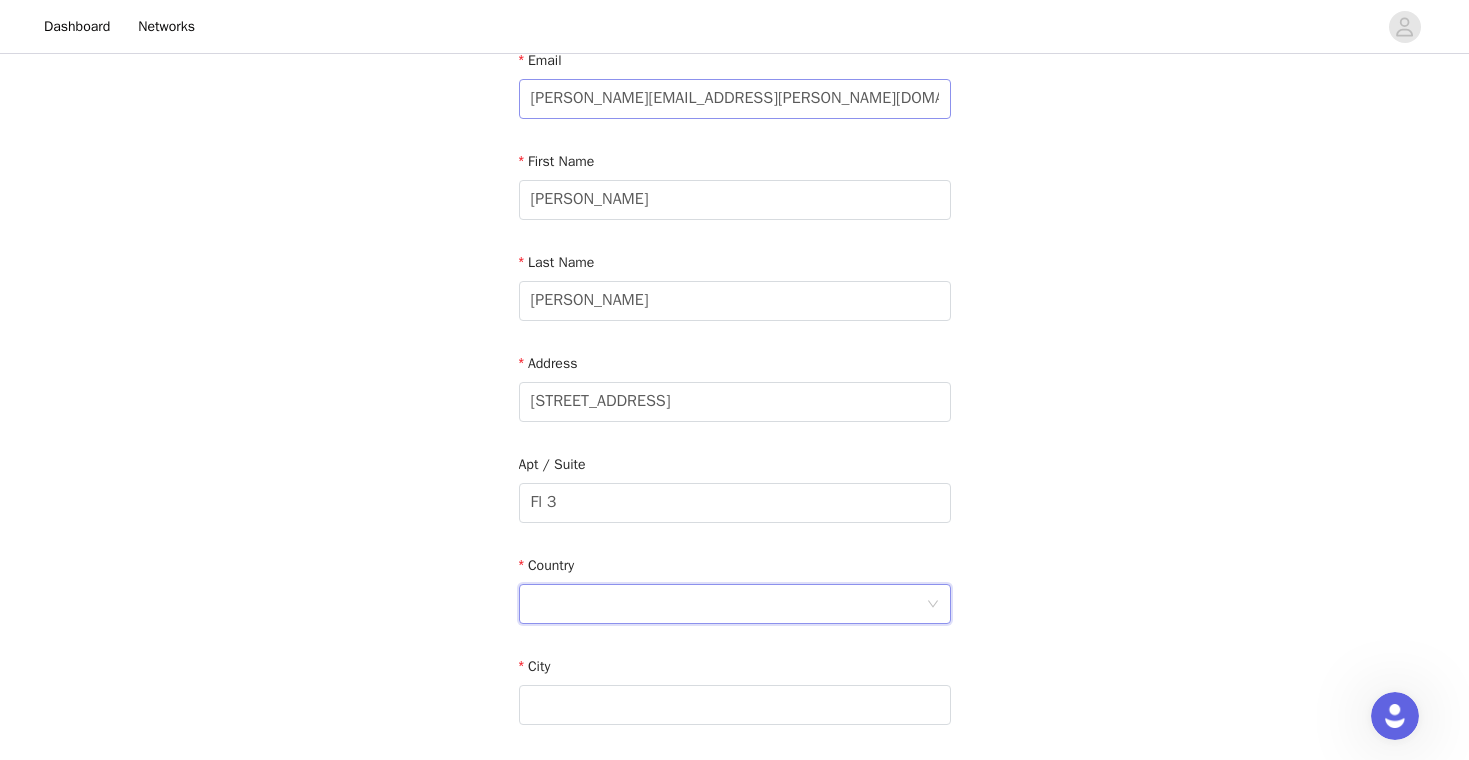 scroll, scrollTop: 169, scrollLeft: 0, axis: vertical 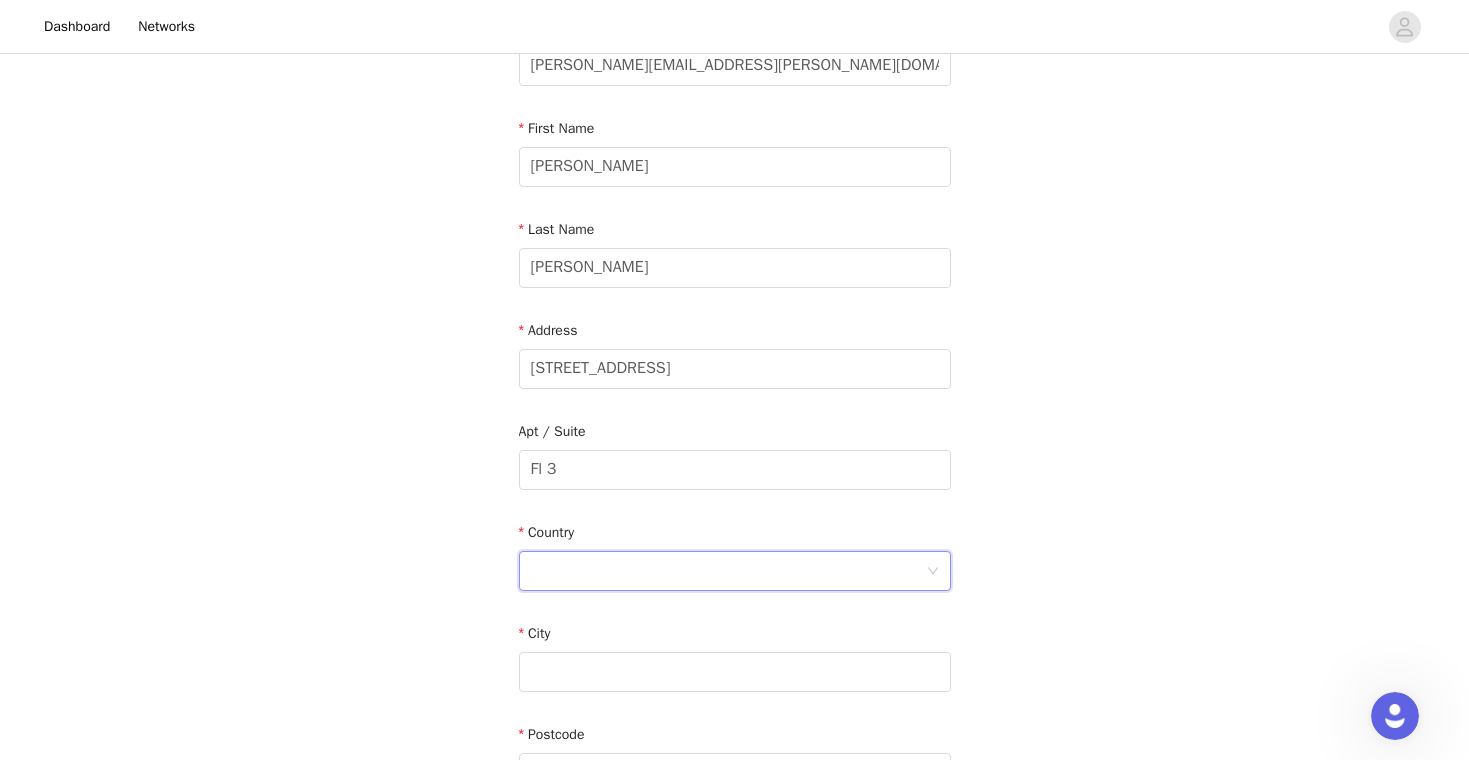 click at bounding box center [728, 571] 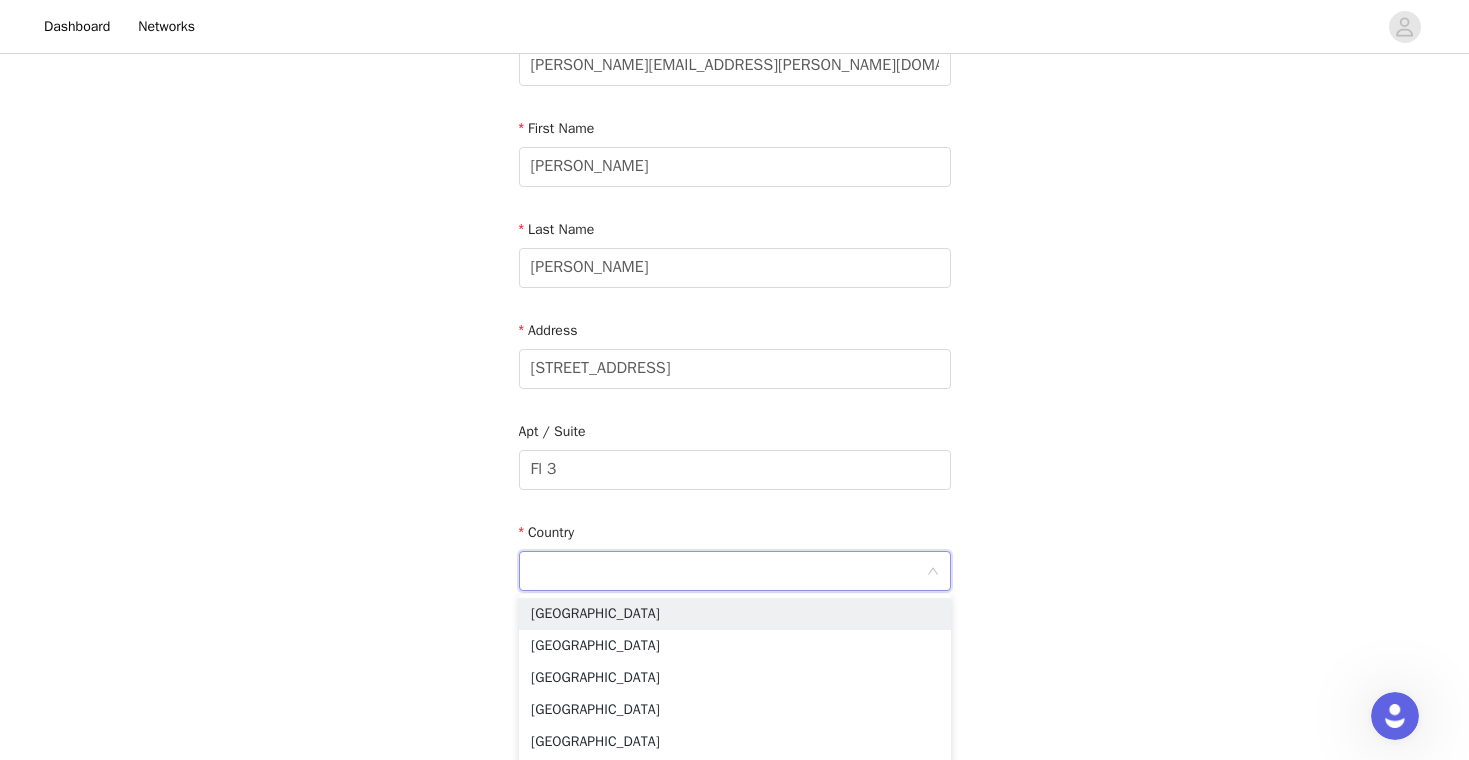 type on "u" 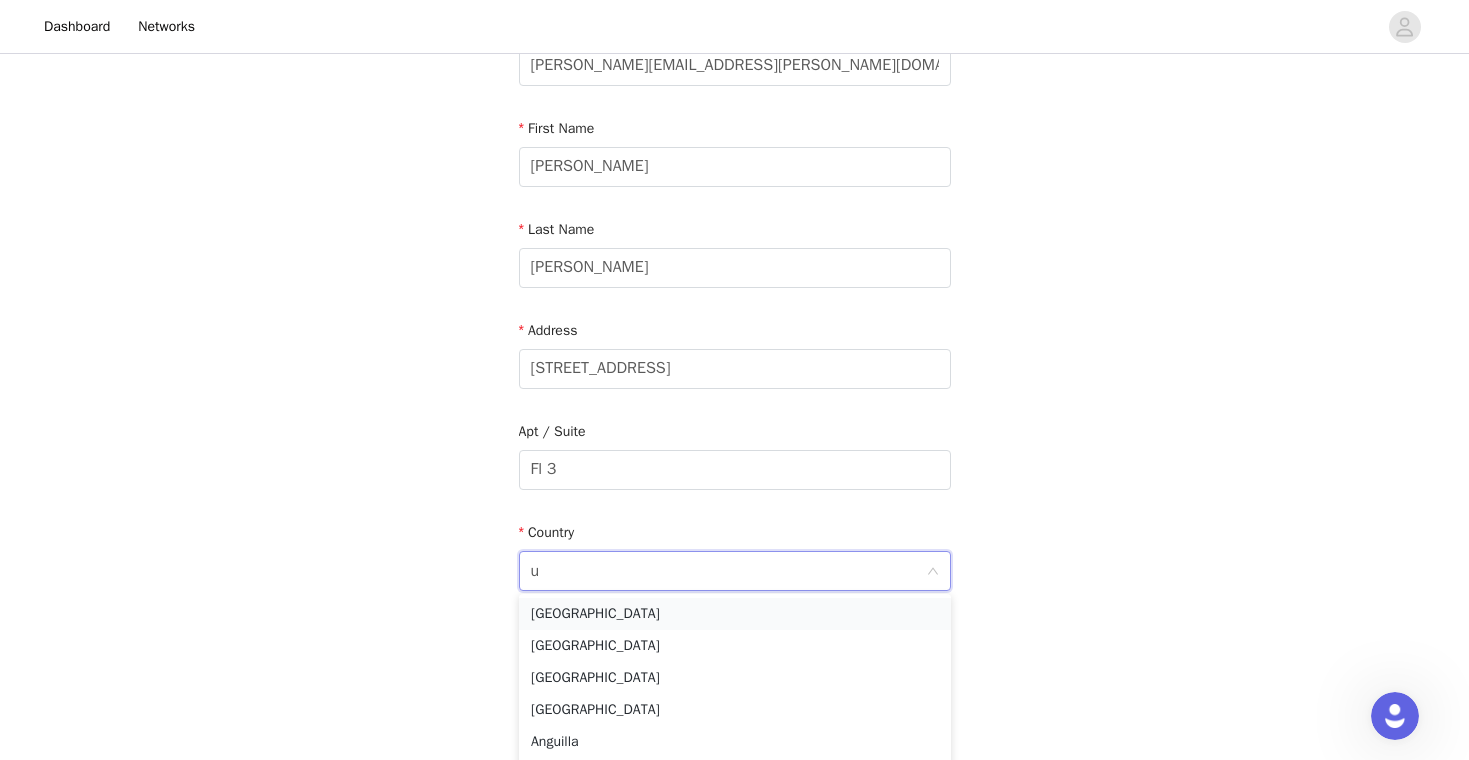 click on "[GEOGRAPHIC_DATA]" at bounding box center (735, 614) 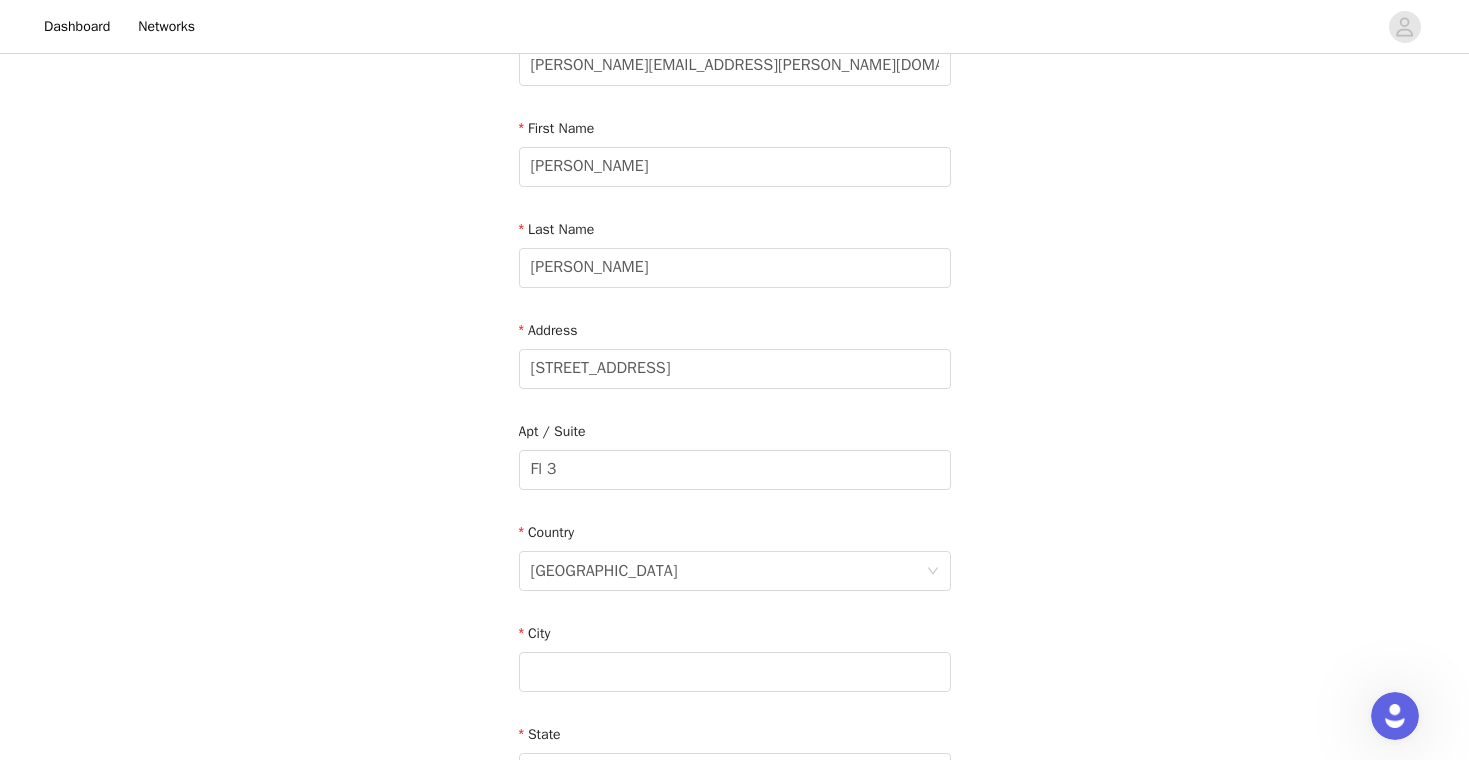click on "STEP 4 OF 6
Shipping Information
Email [PERSON_NAME][EMAIL_ADDRESS][PERSON_NAME][DOMAIN_NAME]   First Name [PERSON_NAME]   Last Name [PERSON_NAME]   Address [STREET_ADDRESS][GEOGRAPHIC_DATA]     Zipcode   Phone Number" at bounding box center [734, 470] 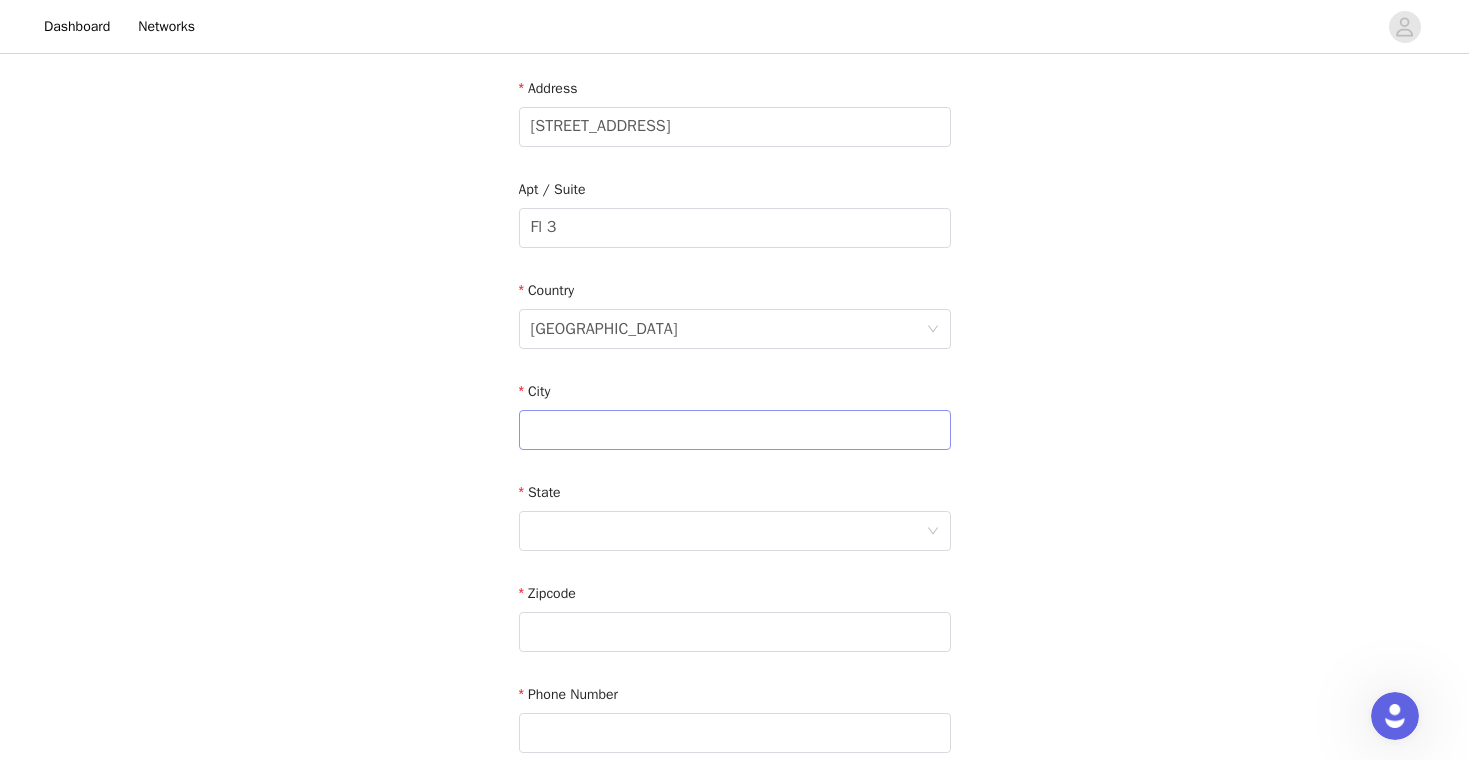 scroll, scrollTop: 412, scrollLeft: 0, axis: vertical 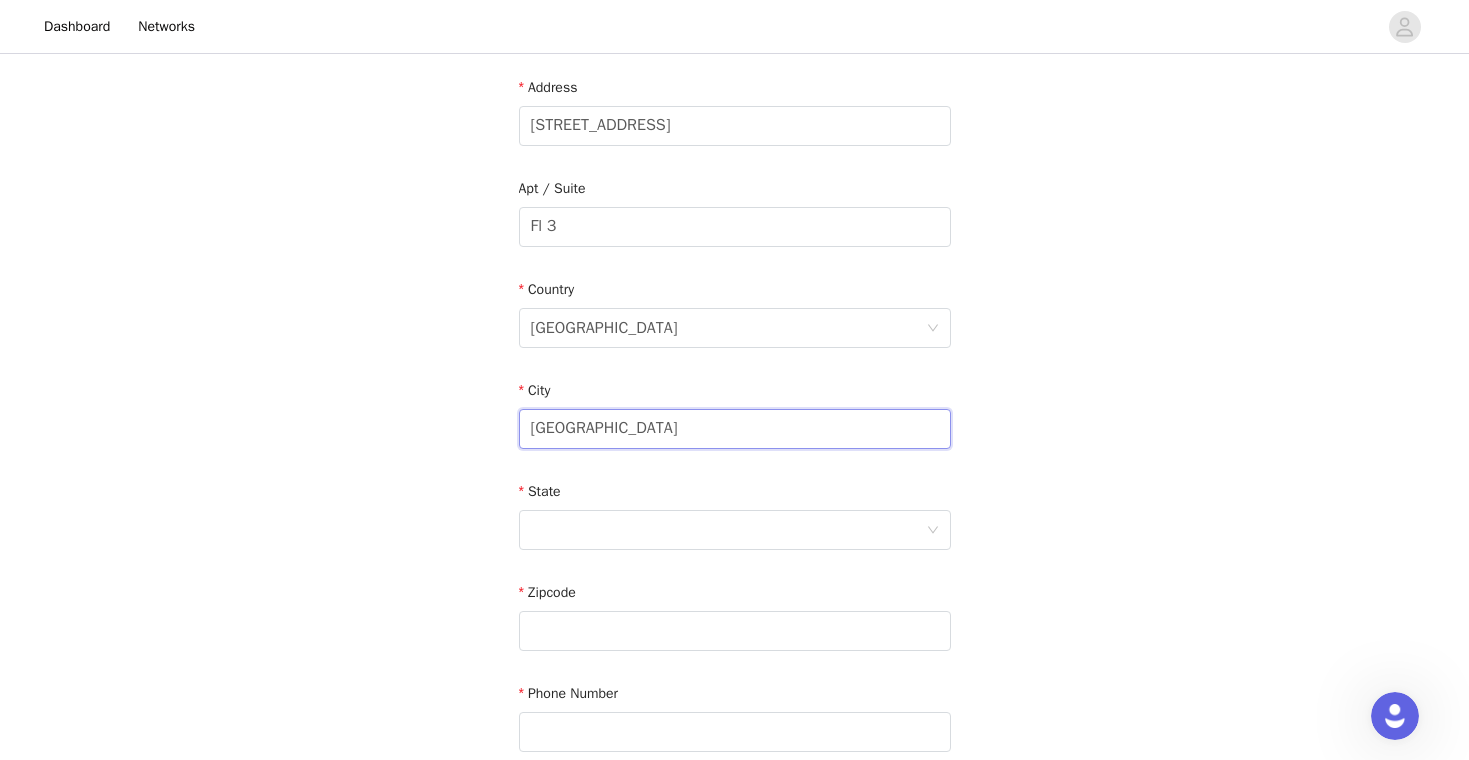 type on "[GEOGRAPHIC_DATA]" 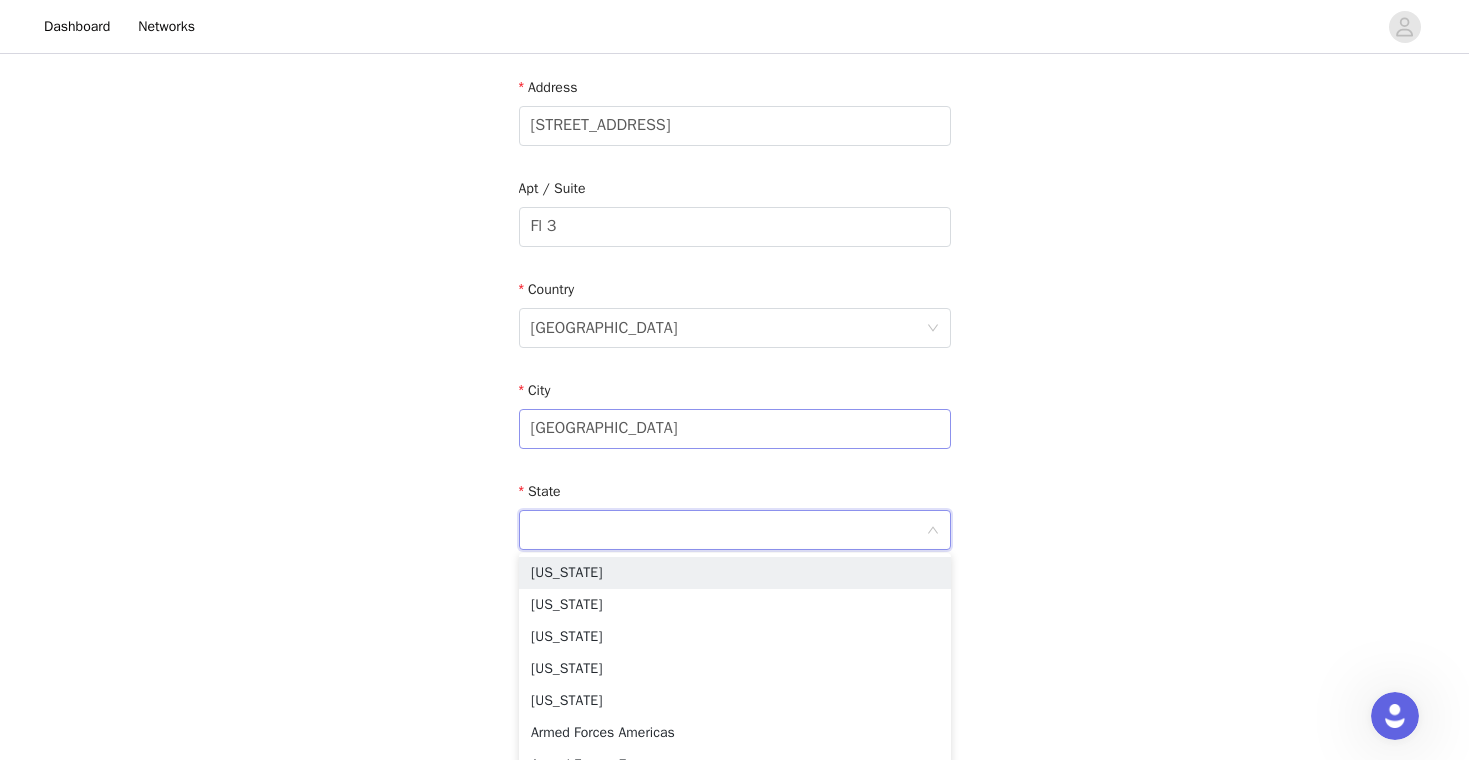 type on "y" 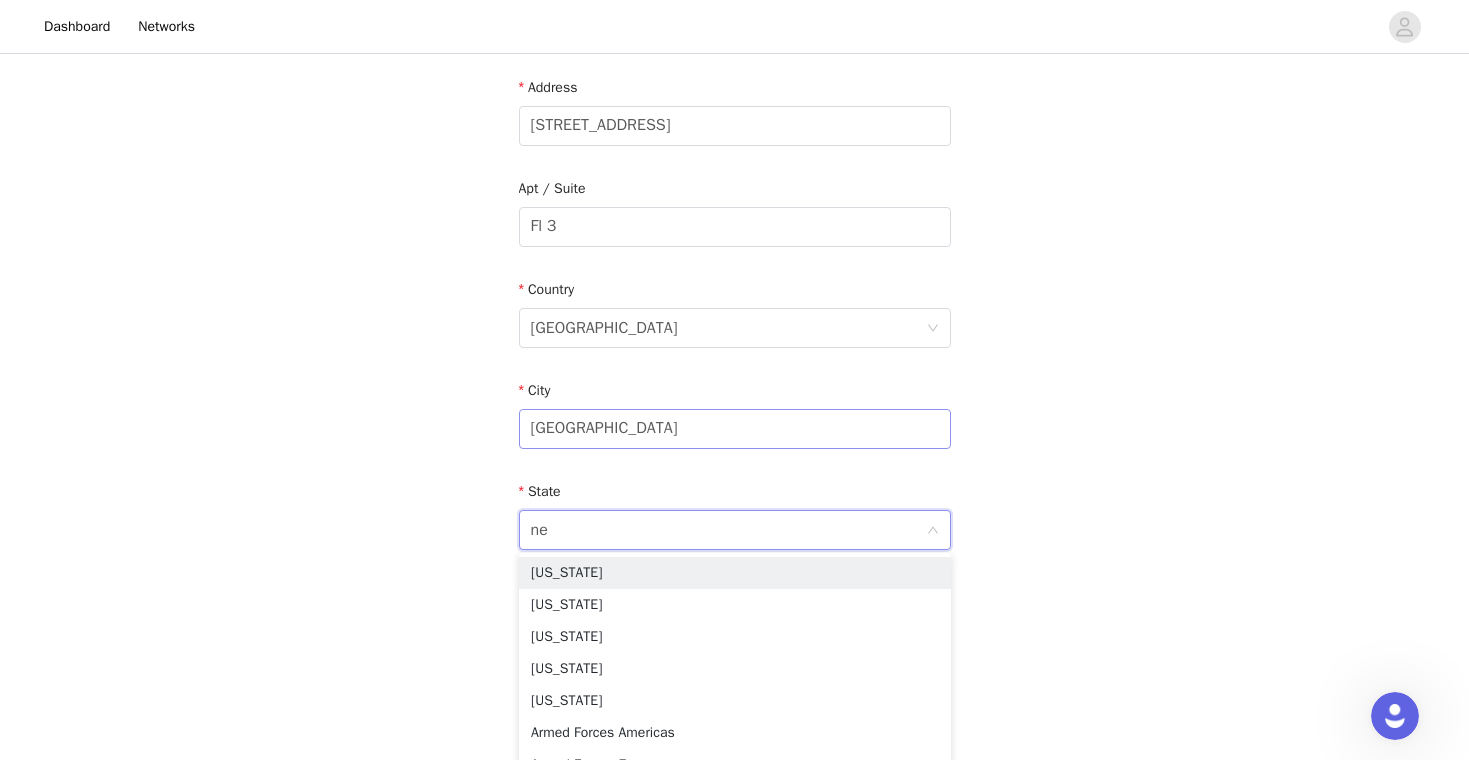 type on "new" 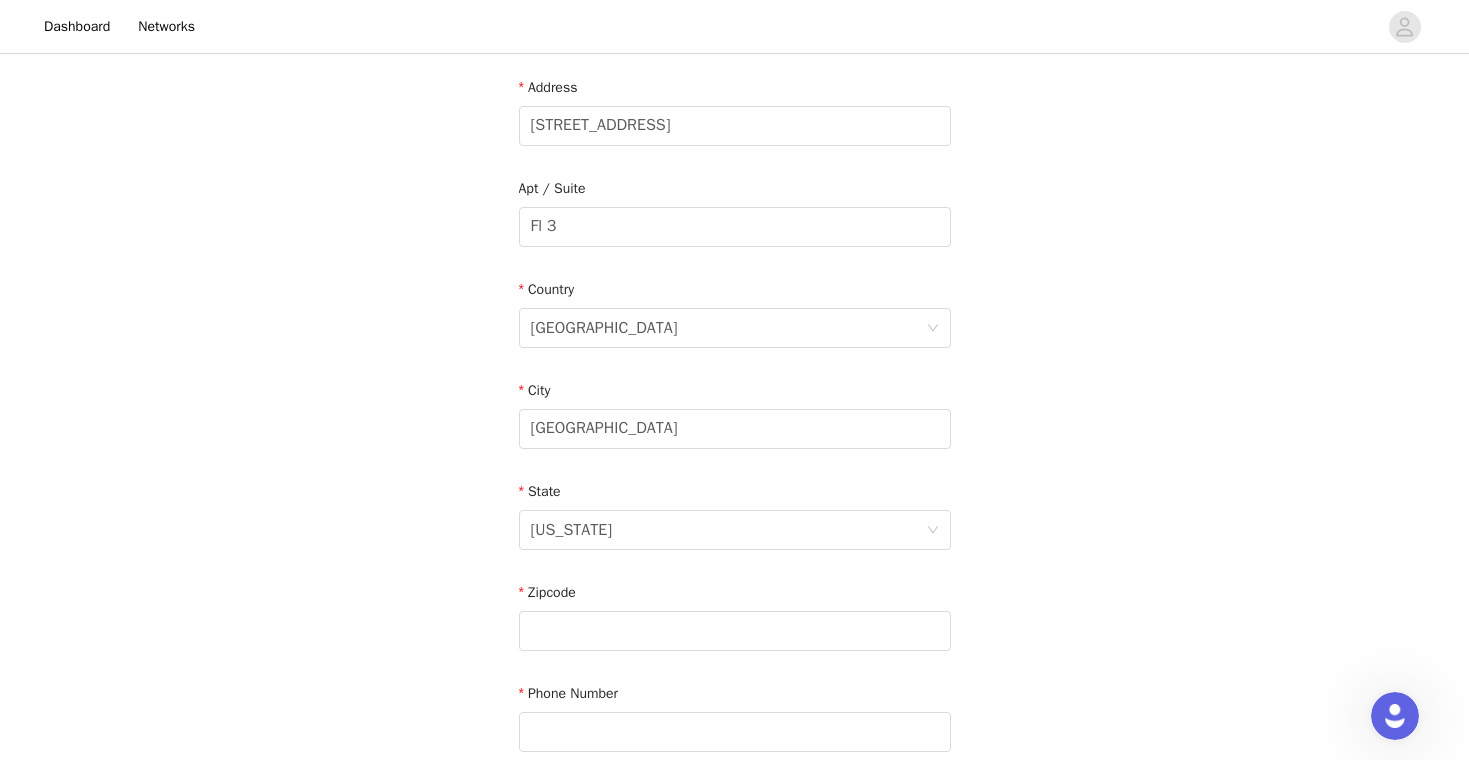 click on "STEP 4 OF 6
Shipping Information
Email [PERSON_NAME][EMAIL_ADDRESS][PERSON_NAME][DOMAIN_NAME]   First Name [PERSON_NAME]   Last Name [PERSON_NAME]   Address [STREET_ADDRESS][GEOGRAPHIC_DATA] [GEOGRAPHIC_DATA]
[US_STATE]
Zipcode   Phone Number" at bounding box center [734, 227] 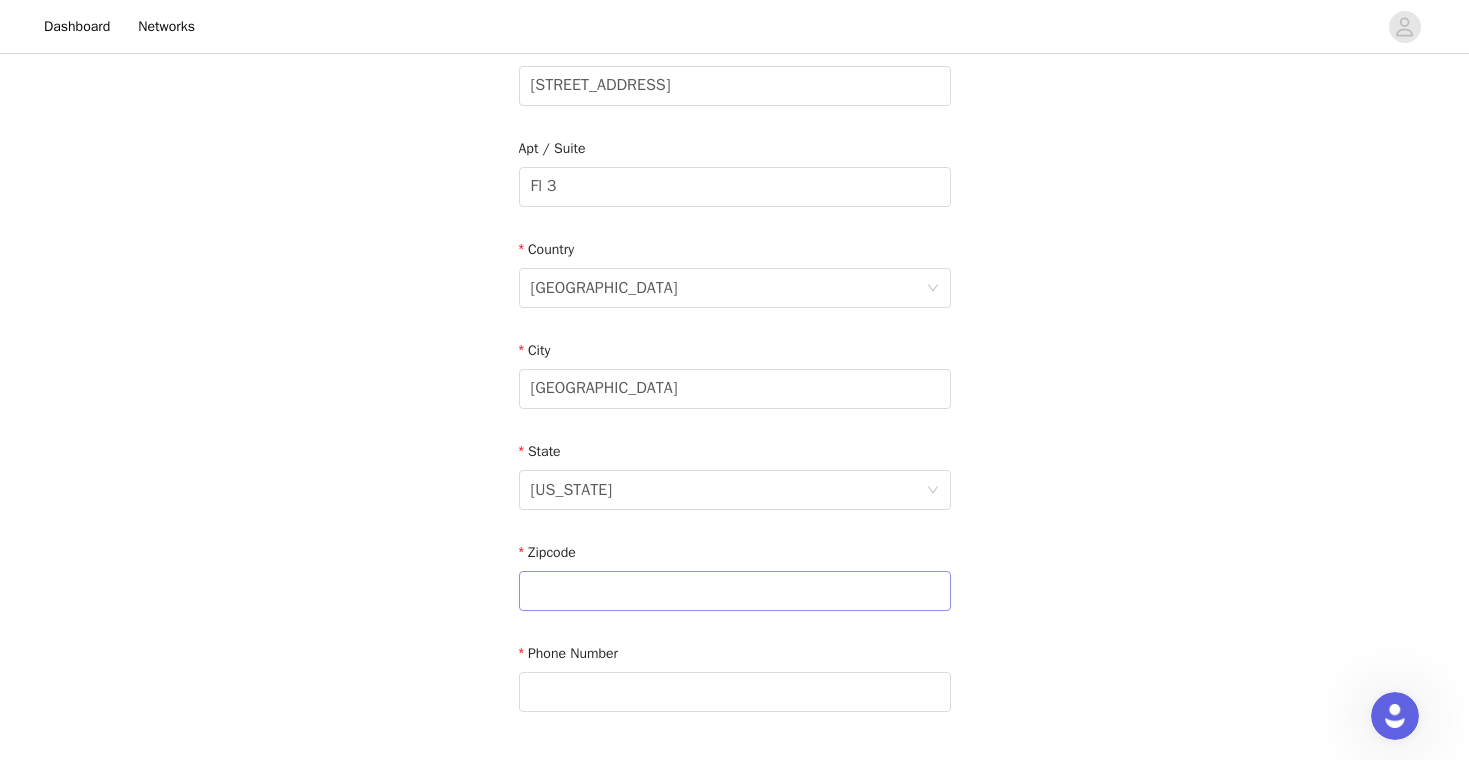 scroll, scrollTop: 455, scrollLeft: 0, axis: vertical 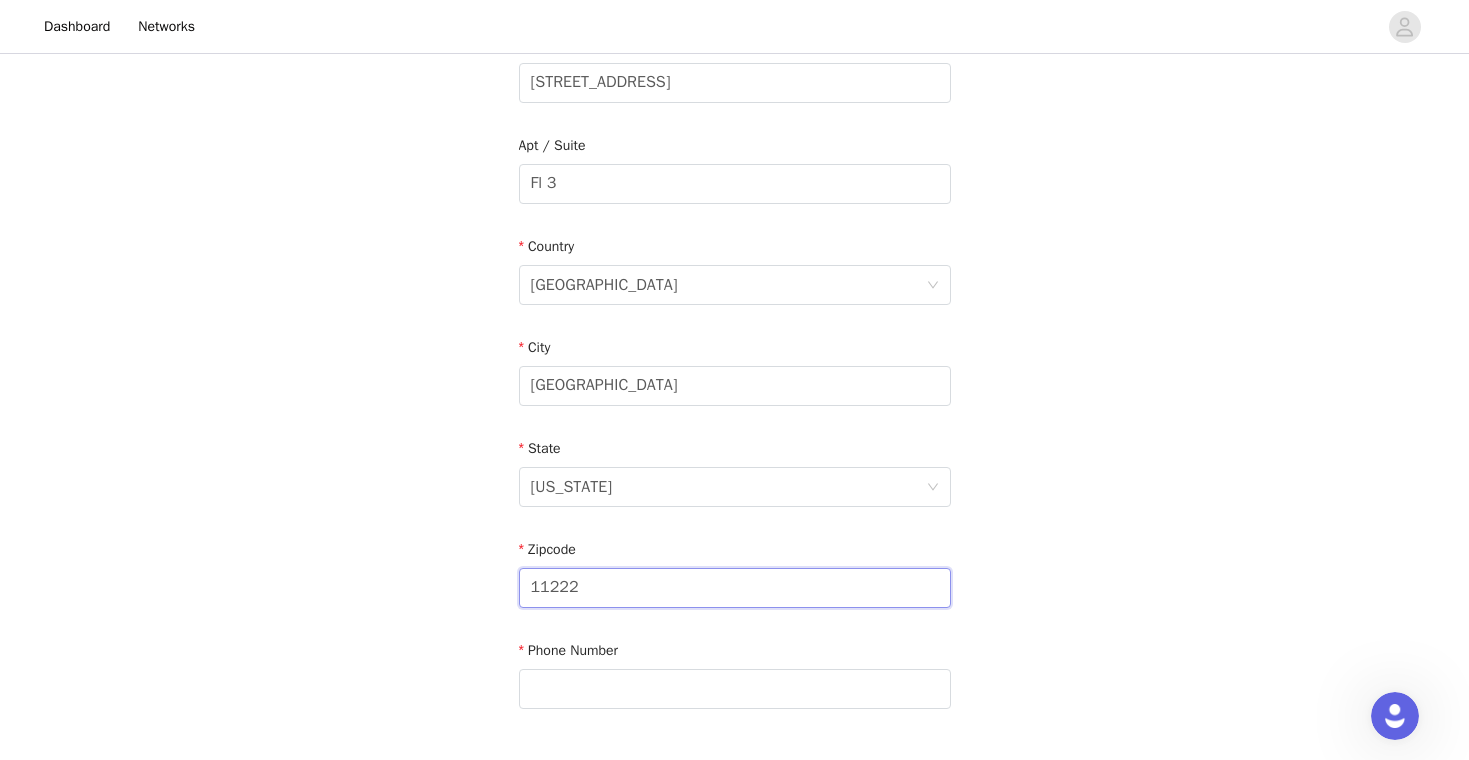 type on "11222" 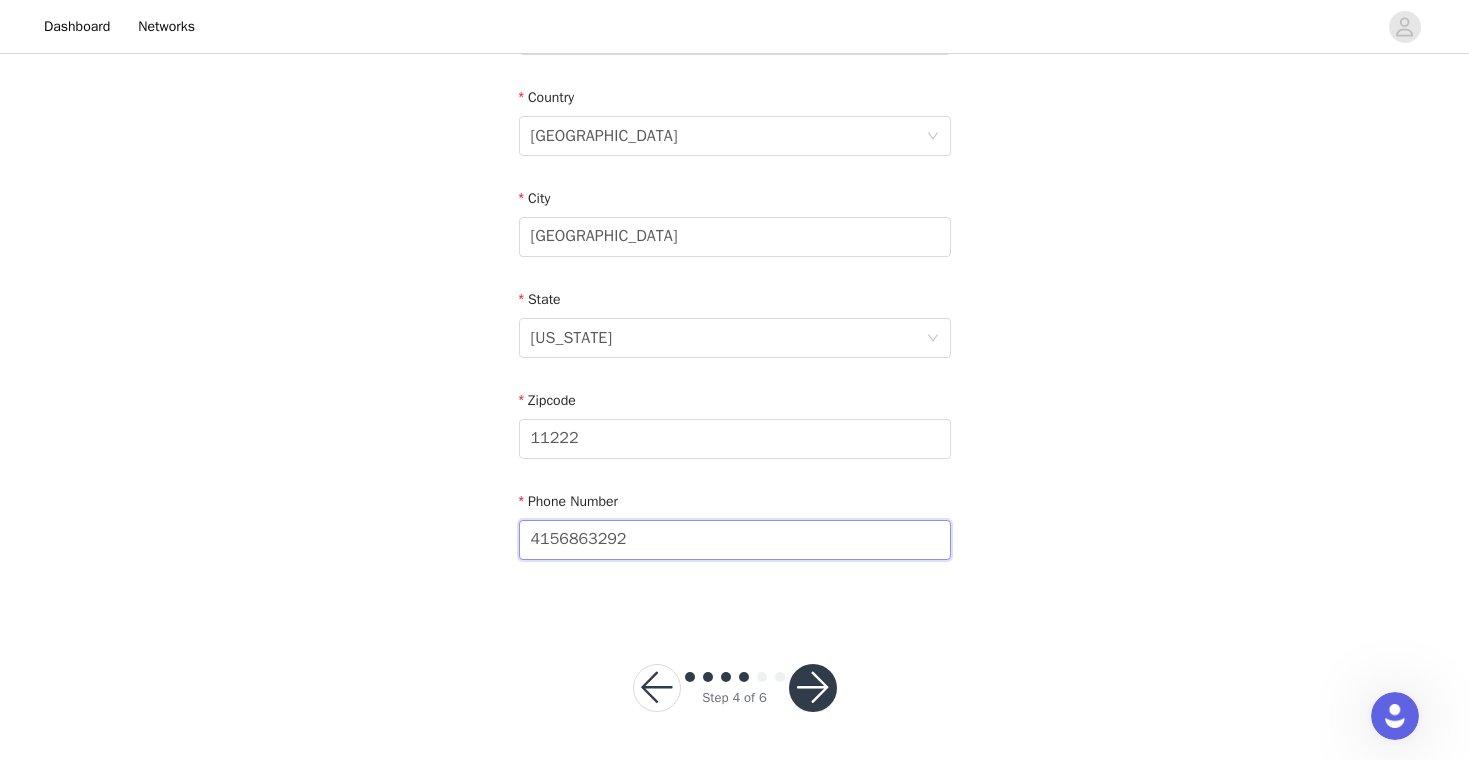 scroll, scrollTop: 603, scrollLeft: 0, axis: vertical 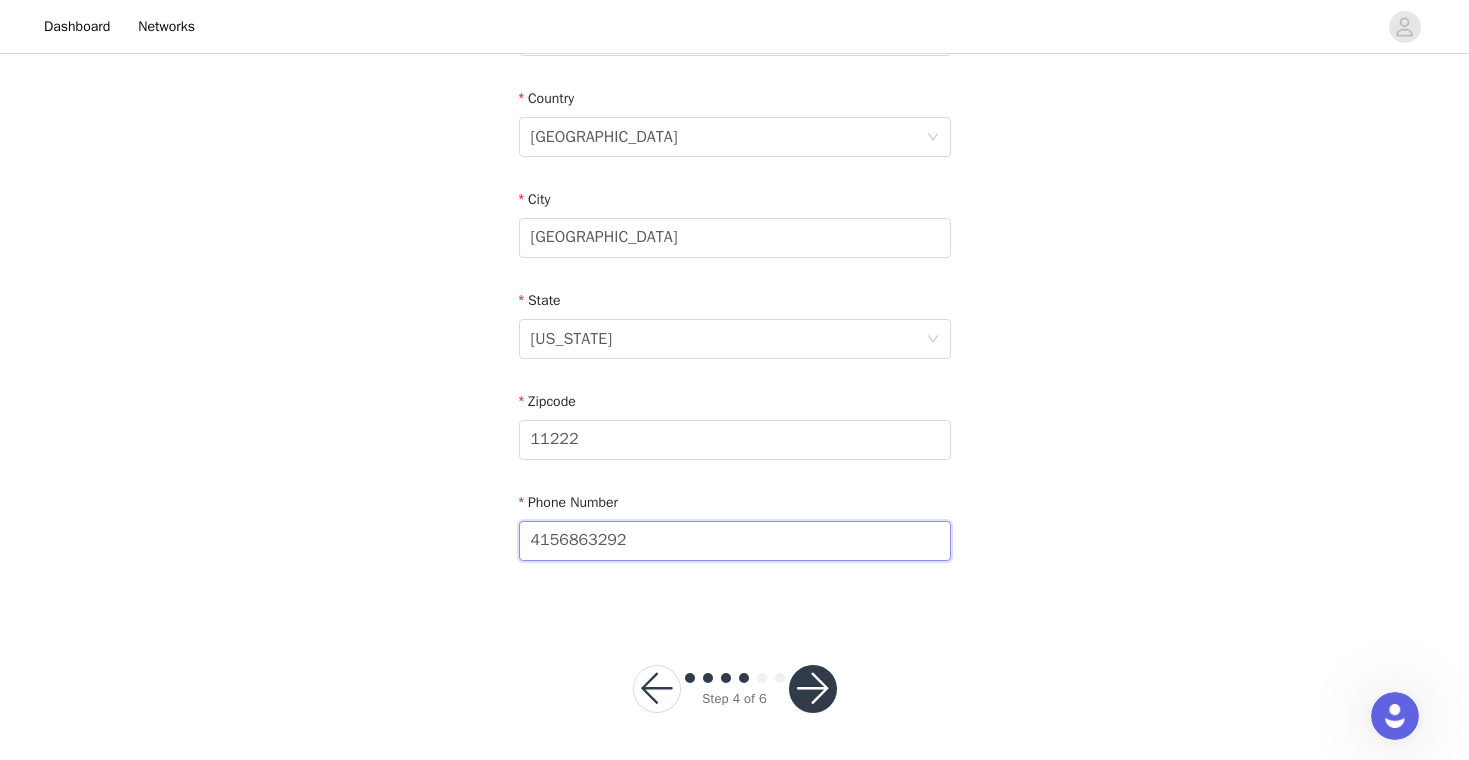 type on "4156863292" 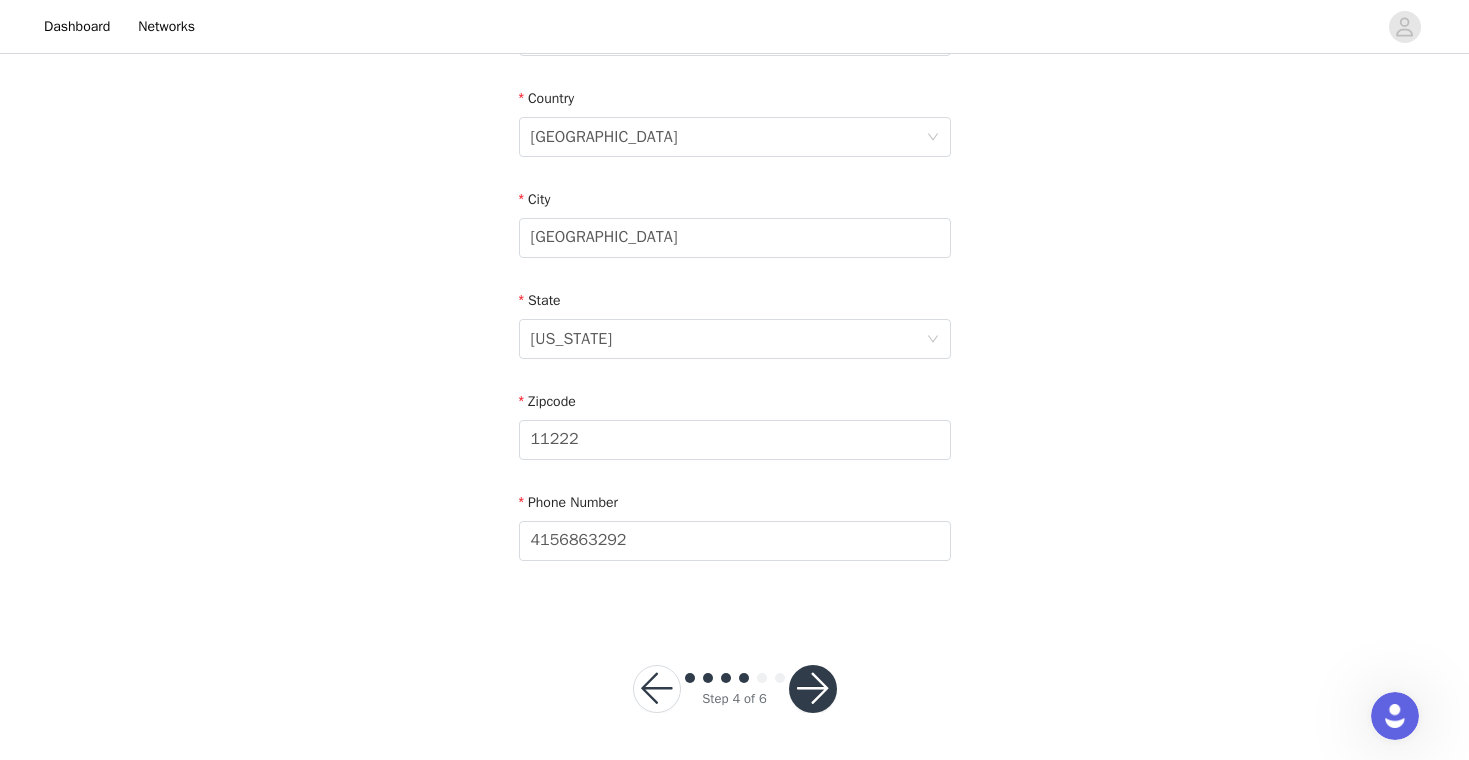 click at bounding box center [813, 689] 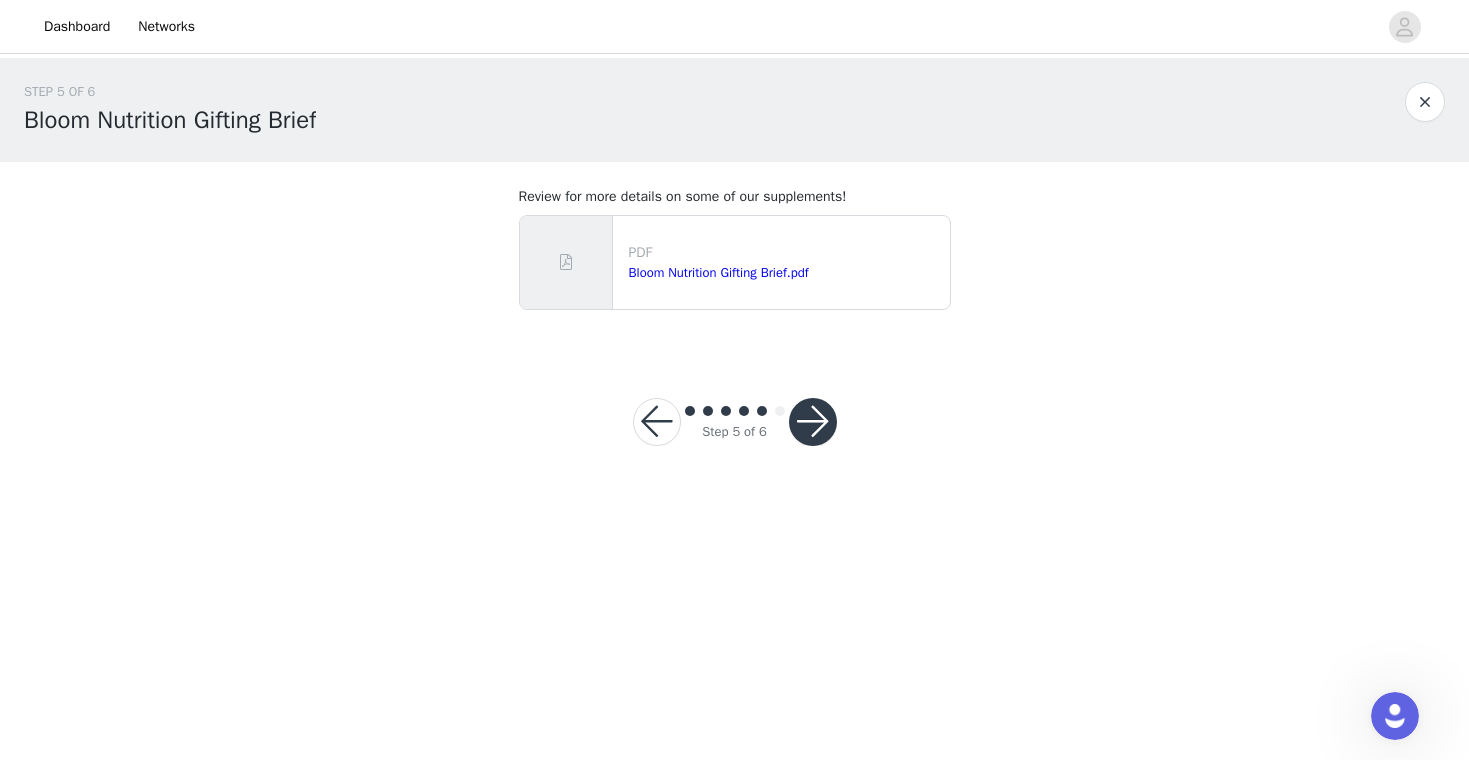 scroll, scrollTop: 0, scrollLeft: 0, axis: both 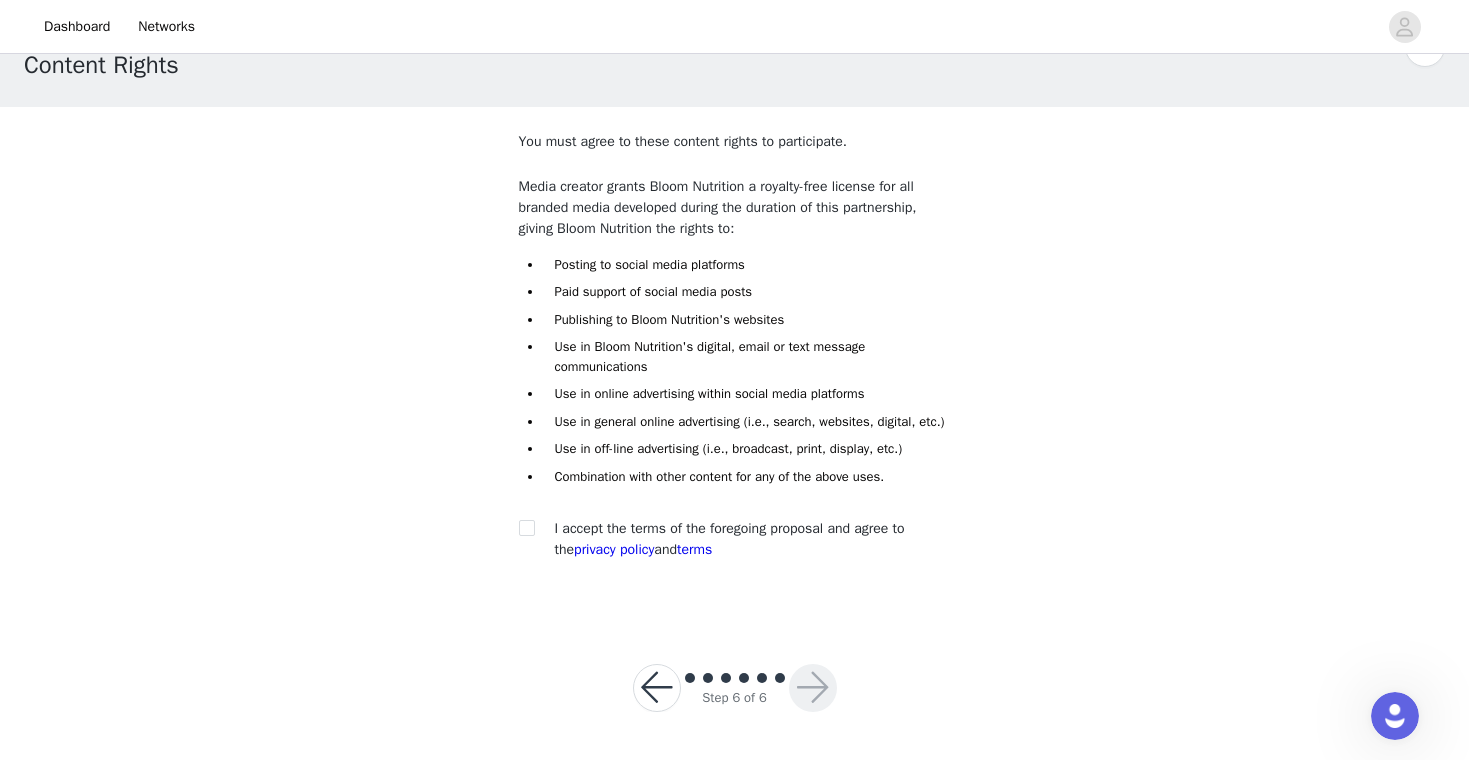 click at bounding box center [533, 528] 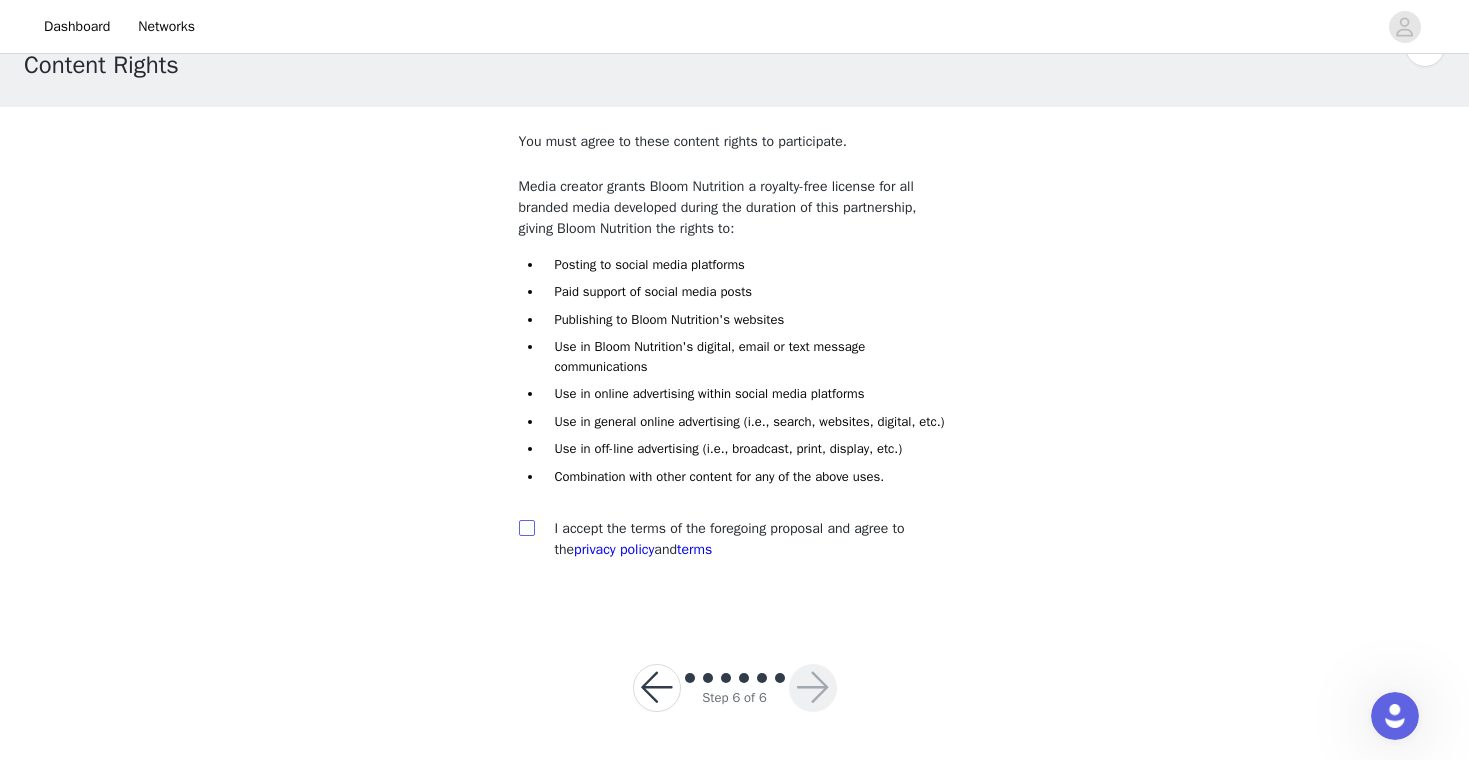 click at bounding box center [526, 527] 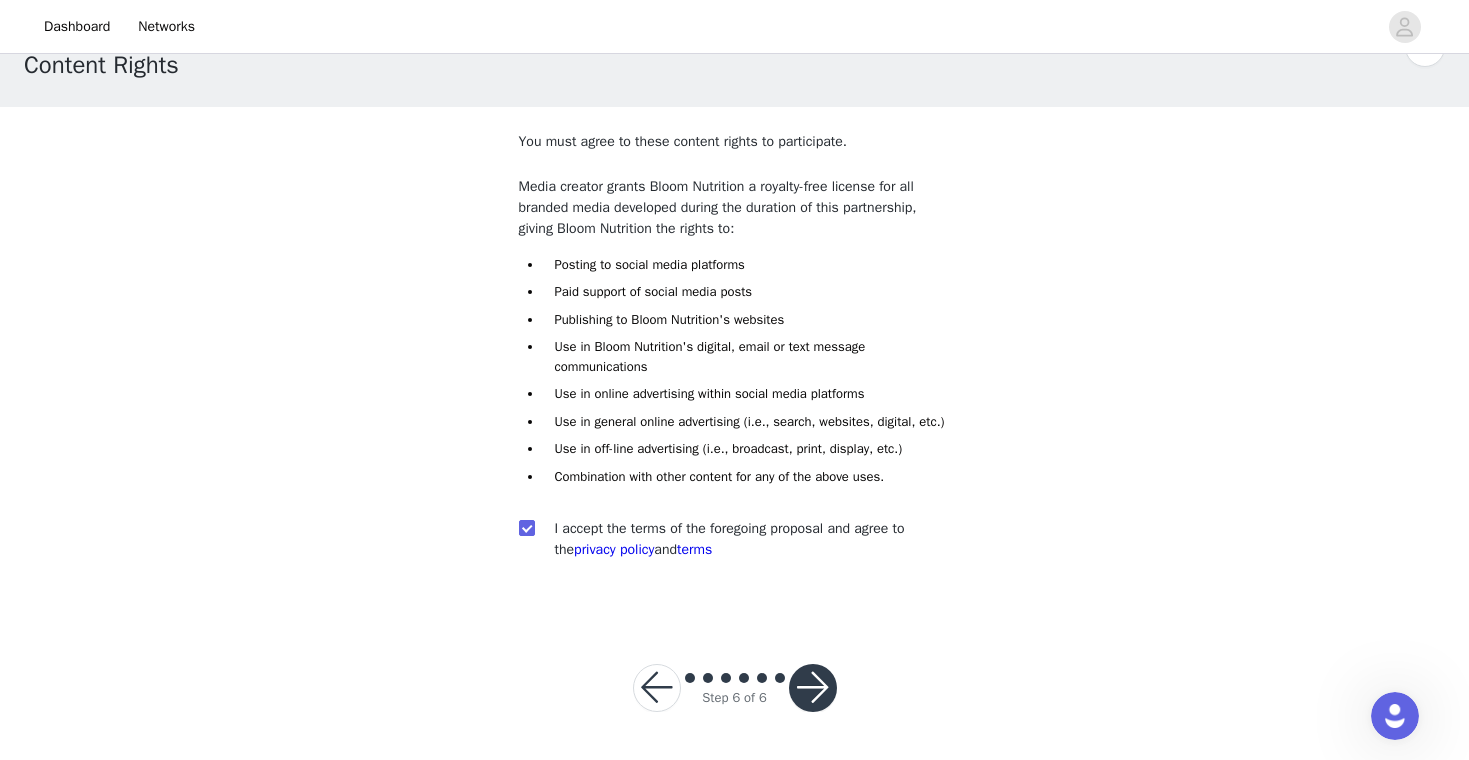 click at bounding box center (813, 688) 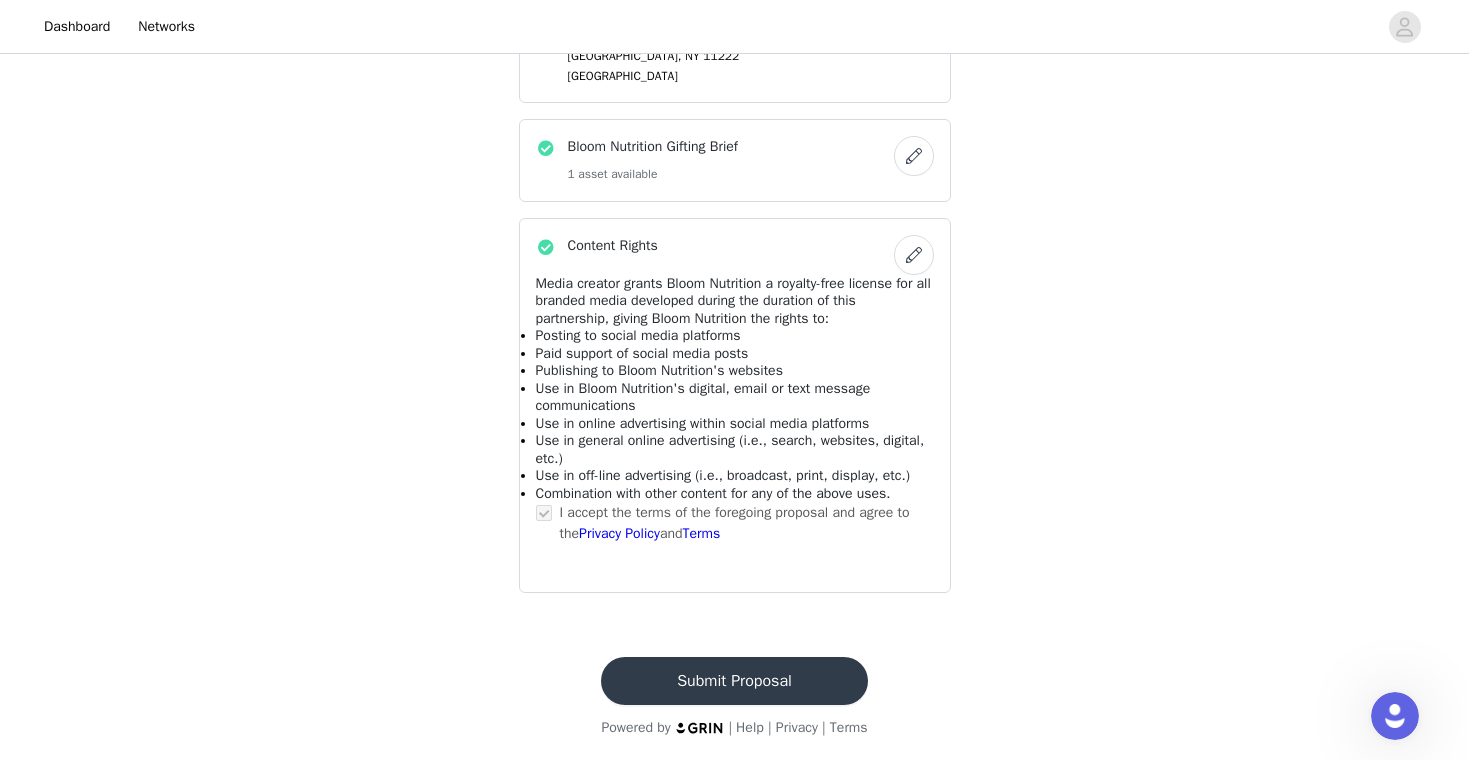 scroll, scrollTop: 1153, scrollLeft: 0, axis: vertical 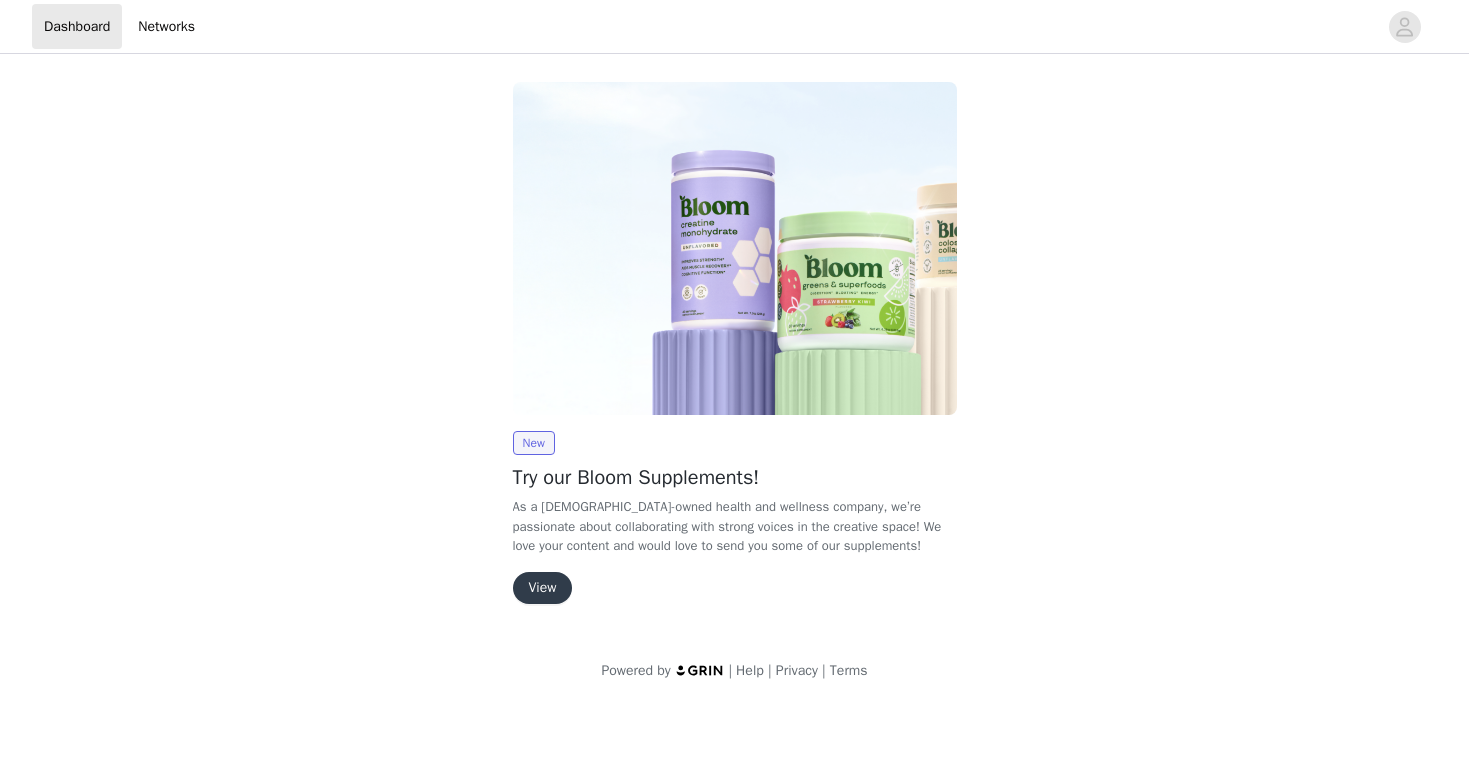 click on "View" at bounding box center (543, 588) 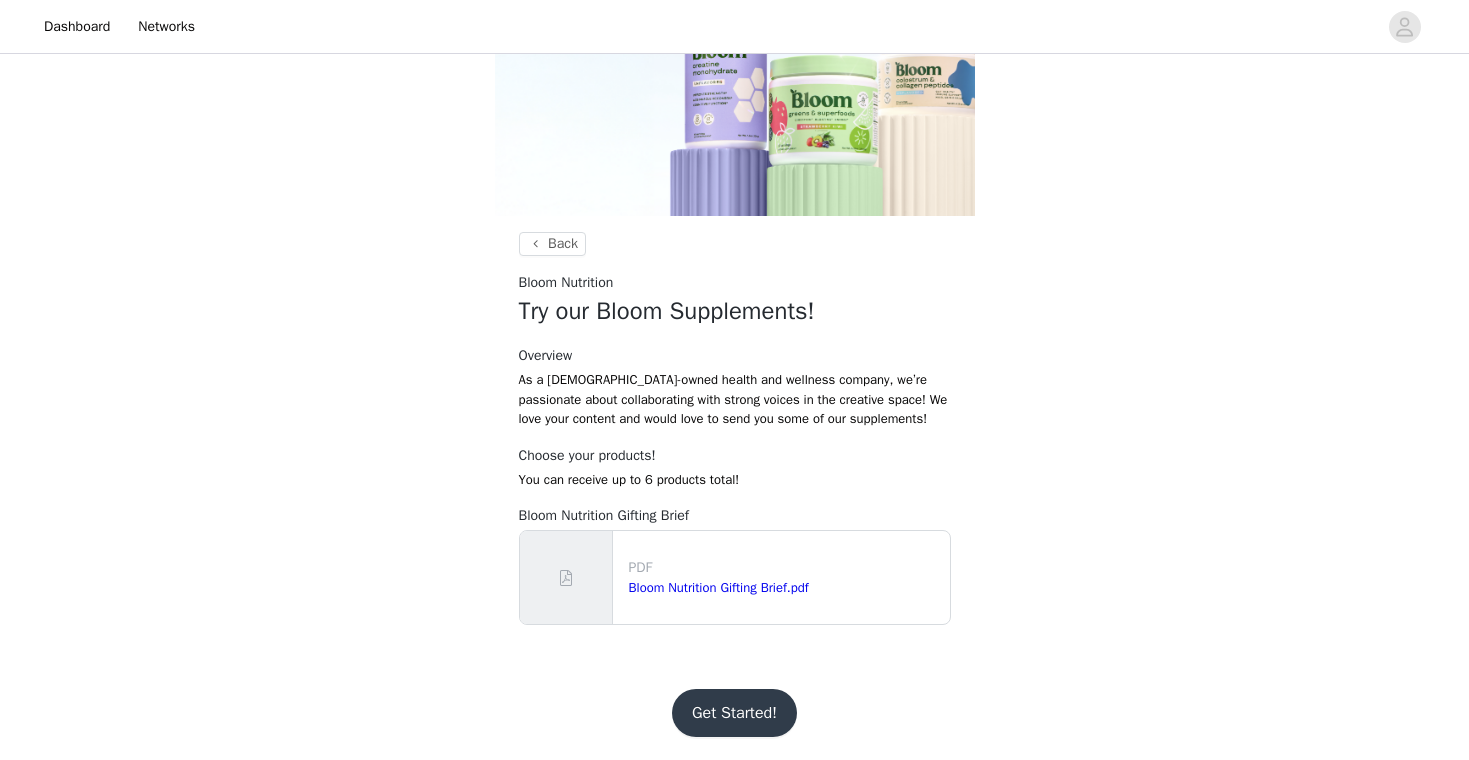 scroll, scrollTop: 104, scrollLeft: 0, axis: vertical 